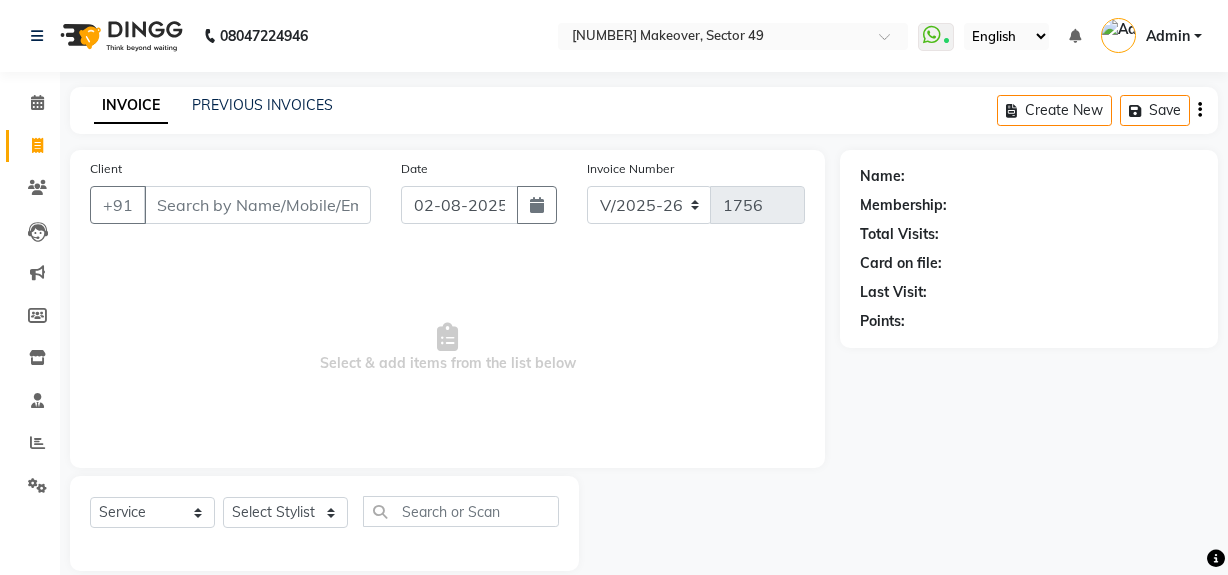 select on "6923" 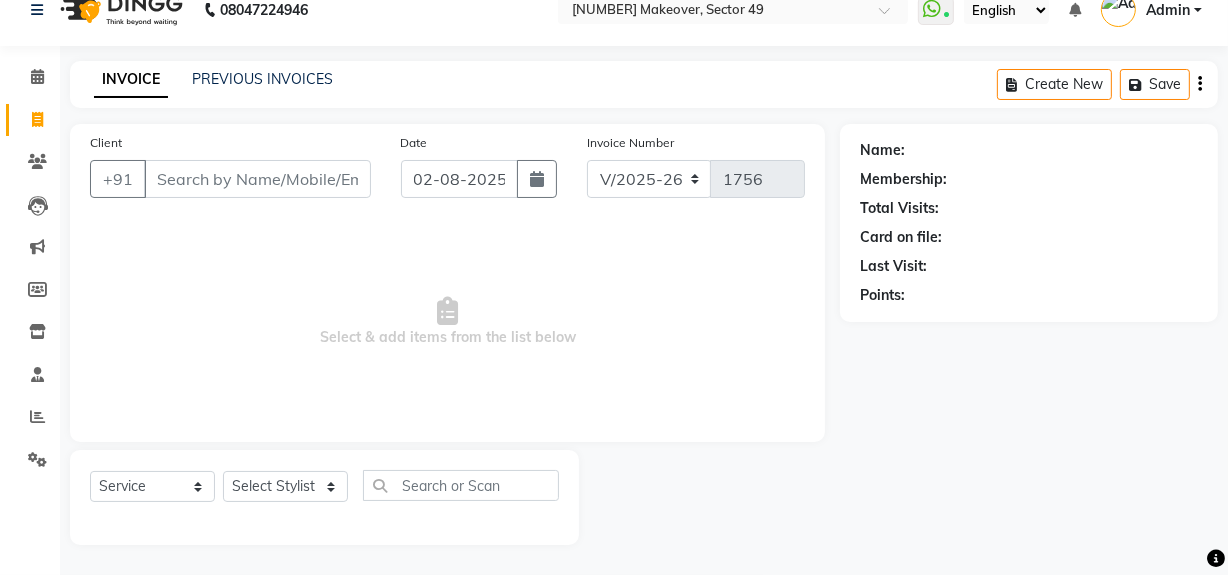 scroll, scrollTop: 0, scrollLeft: 0, axis: both 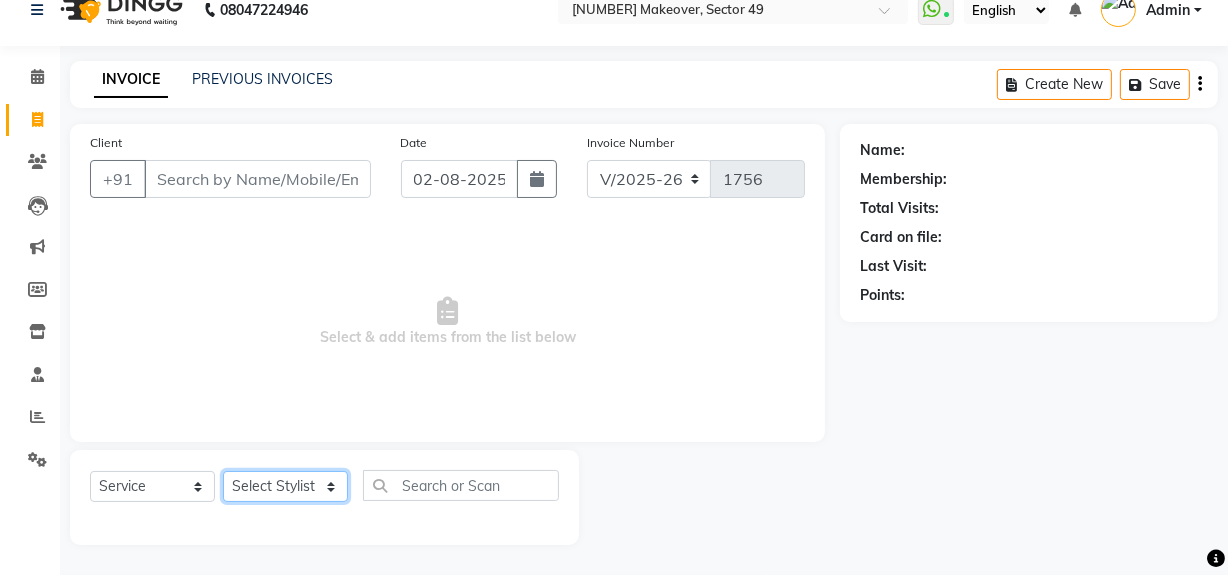 click on "Select Stylist [NAME] [NAME] [NAME] [NAME] [NAME] [NAME] [NAME] [NAME] [NAME] [NAME] [NAME]" 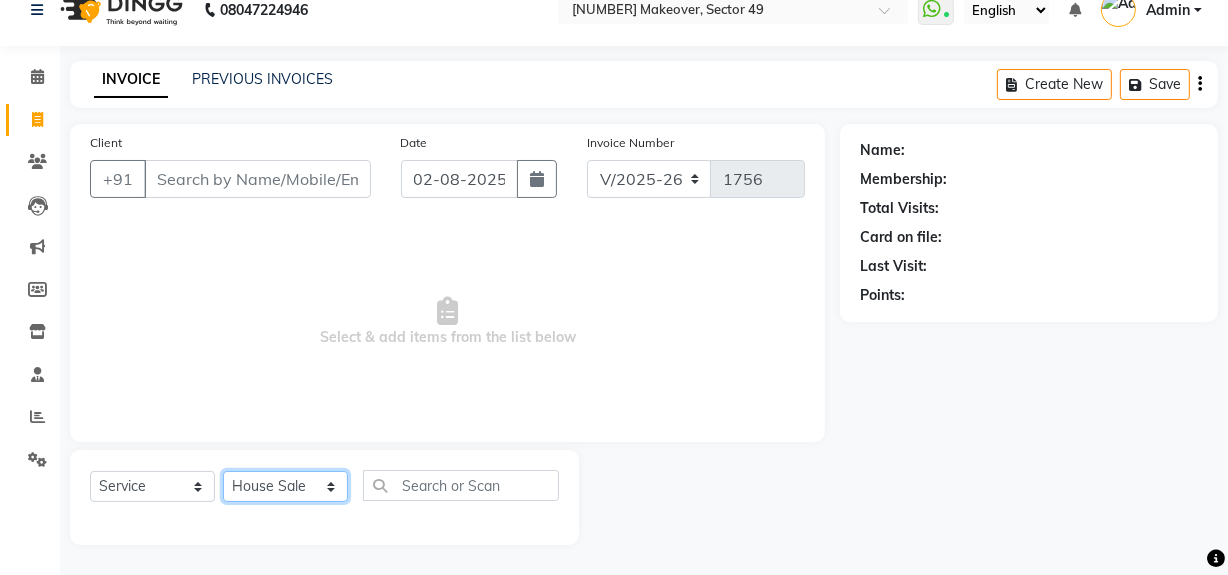 click on "Select Stylist [NAME] [NAME] [NAME] [NAME] [NAME] [NAME] [NAME] [NAME] [NAME] [NAME] [NAME]" 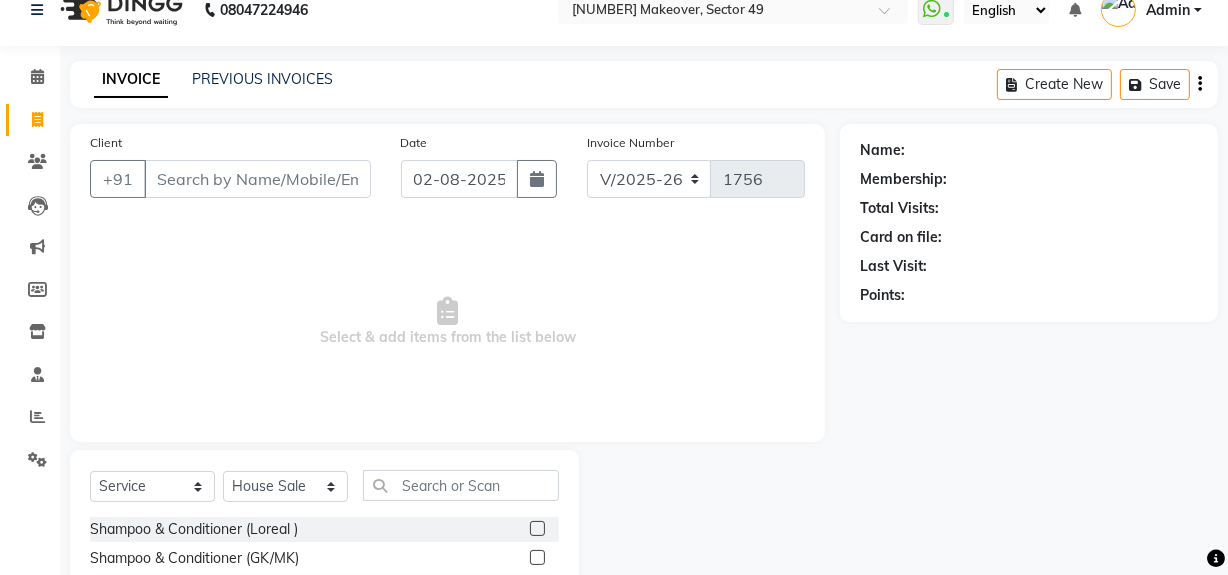 click 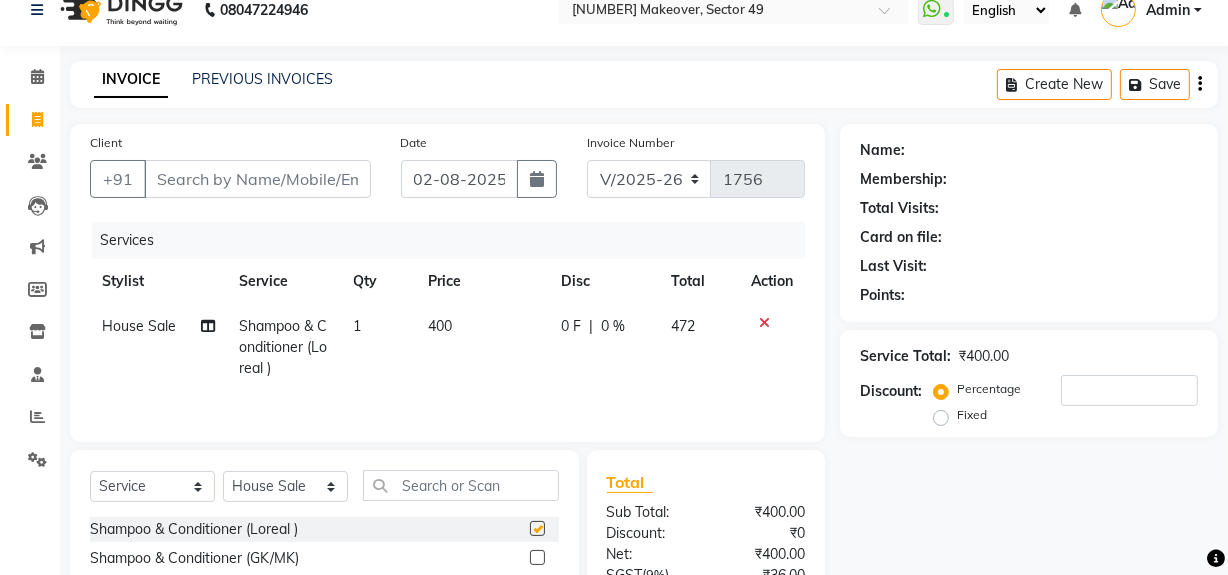 checkbox on "false" 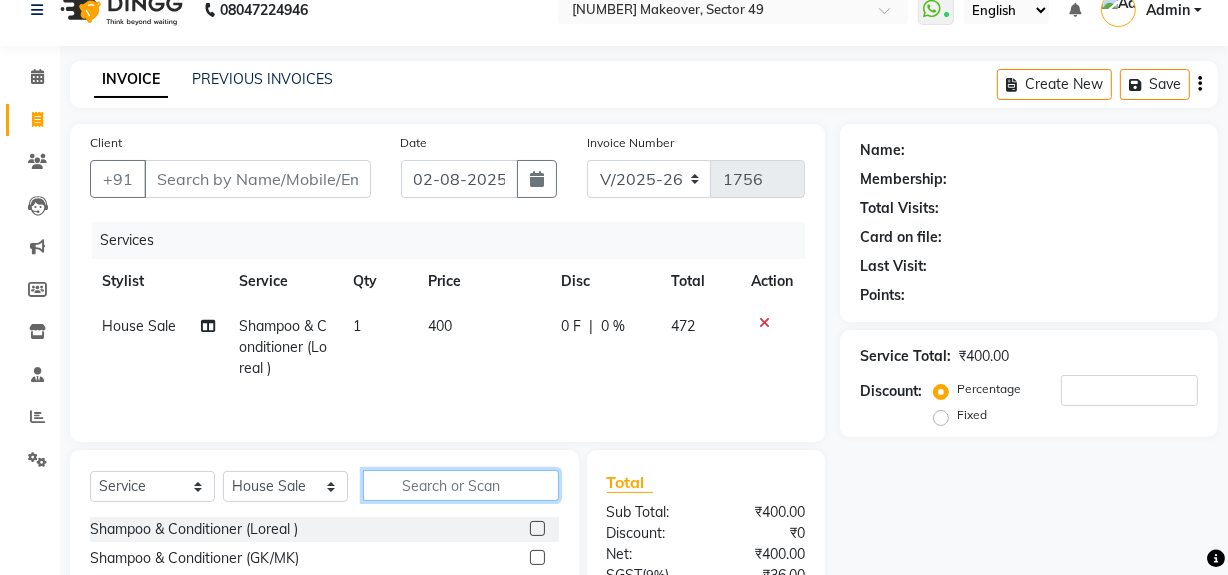 click 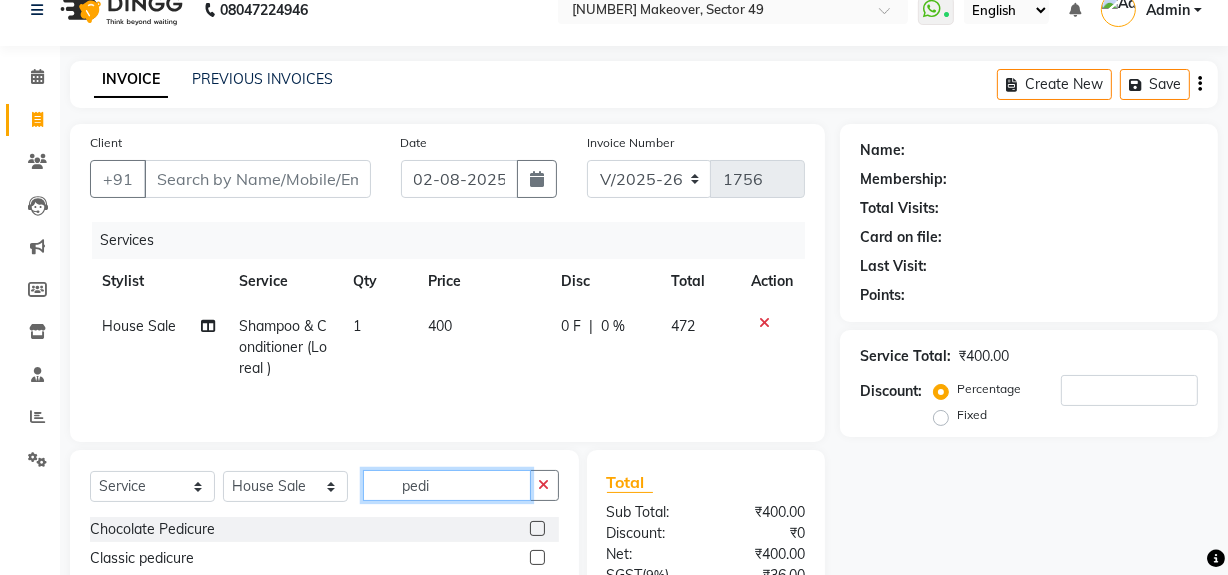 type on "pedi" 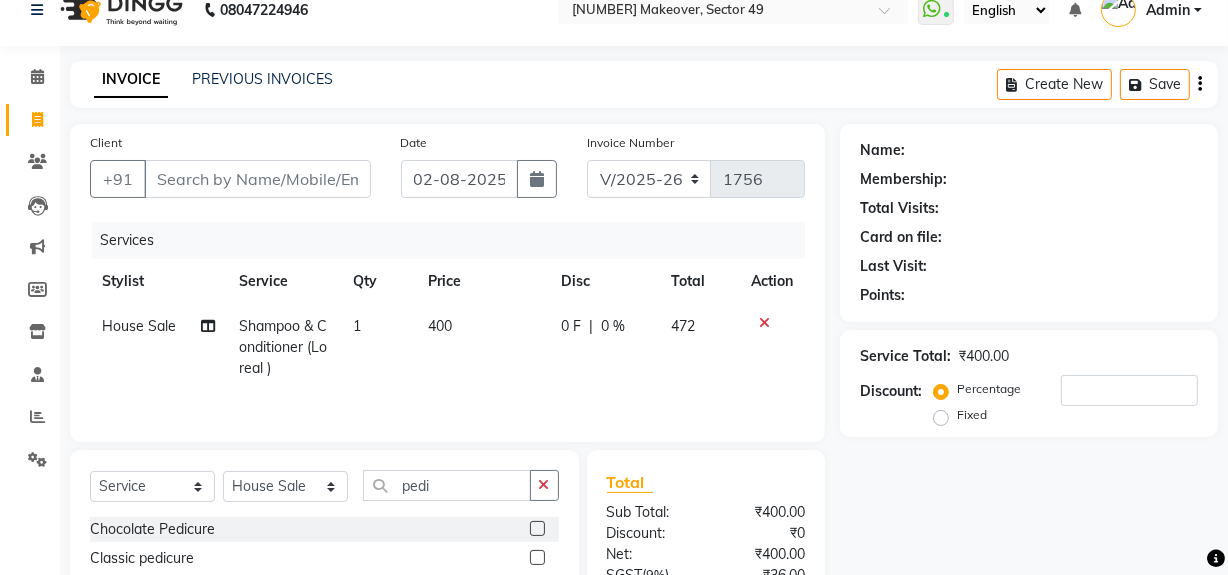 click 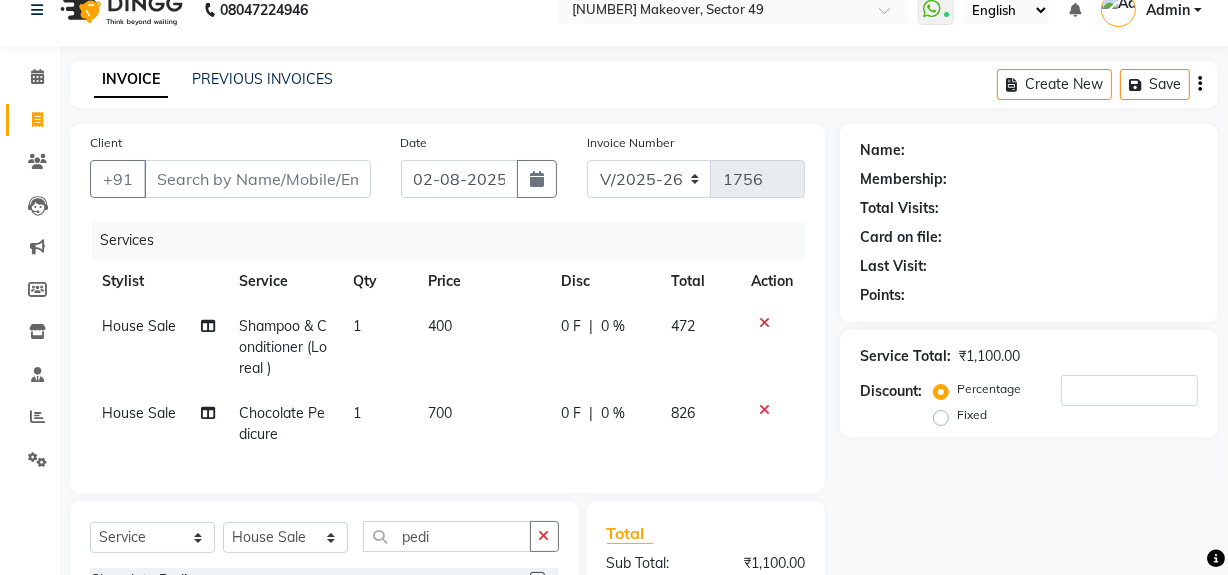 checkbox on "false" 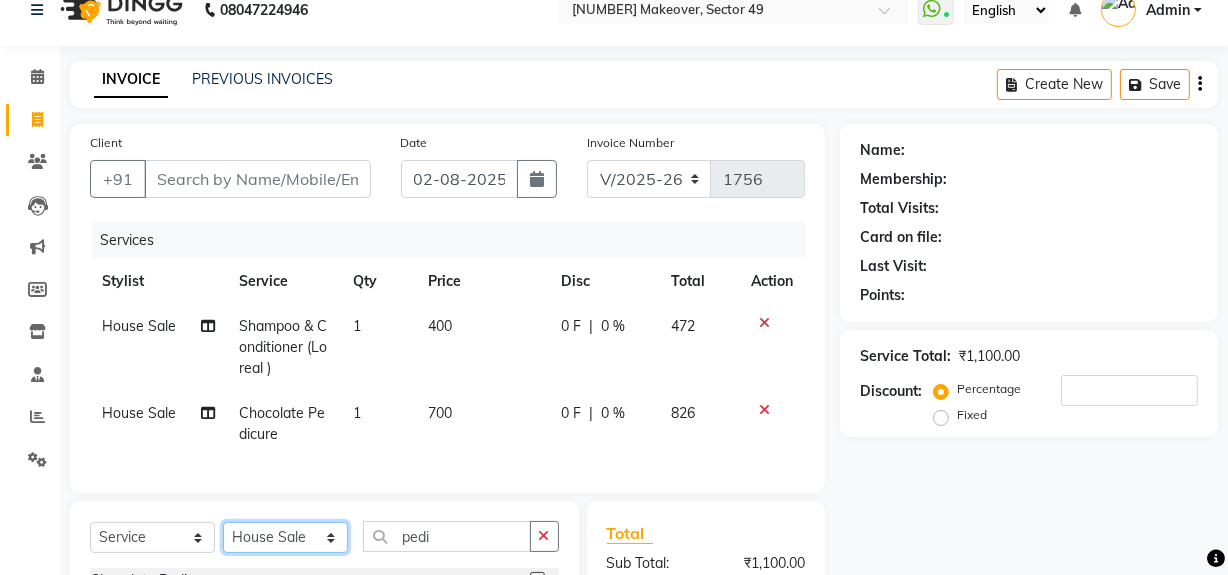 click on "Select Stylist [NAME] [NAME] [NAME] [NAME] [NAME] [NAME] [NAME] [NAME] [NAME] [NAME] [NAME]" 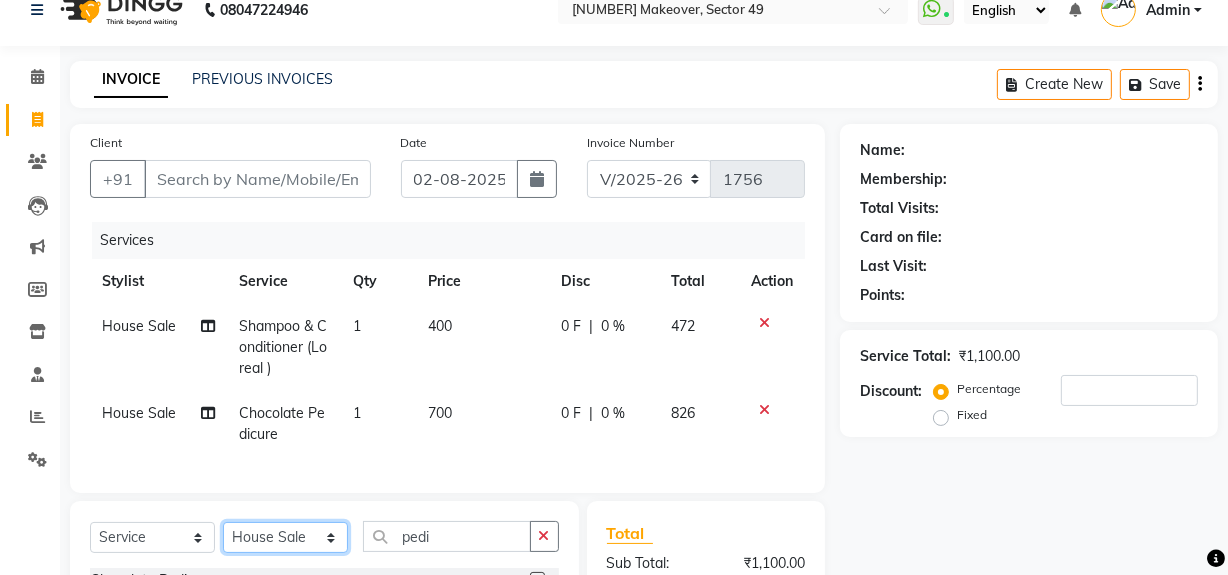 select on "57120" 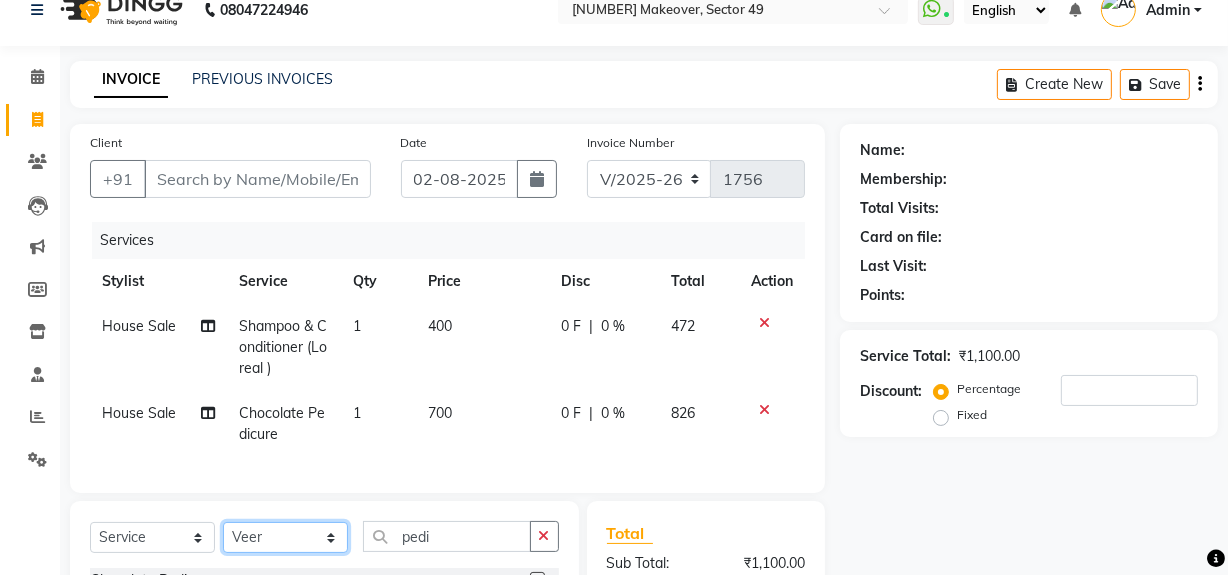 click on "Select Stylist [NAME] [NAME] [NAME] [NAME] [NAME] [NAME] [NAME] [NAME] [NAME] [NAME] [NAME]" 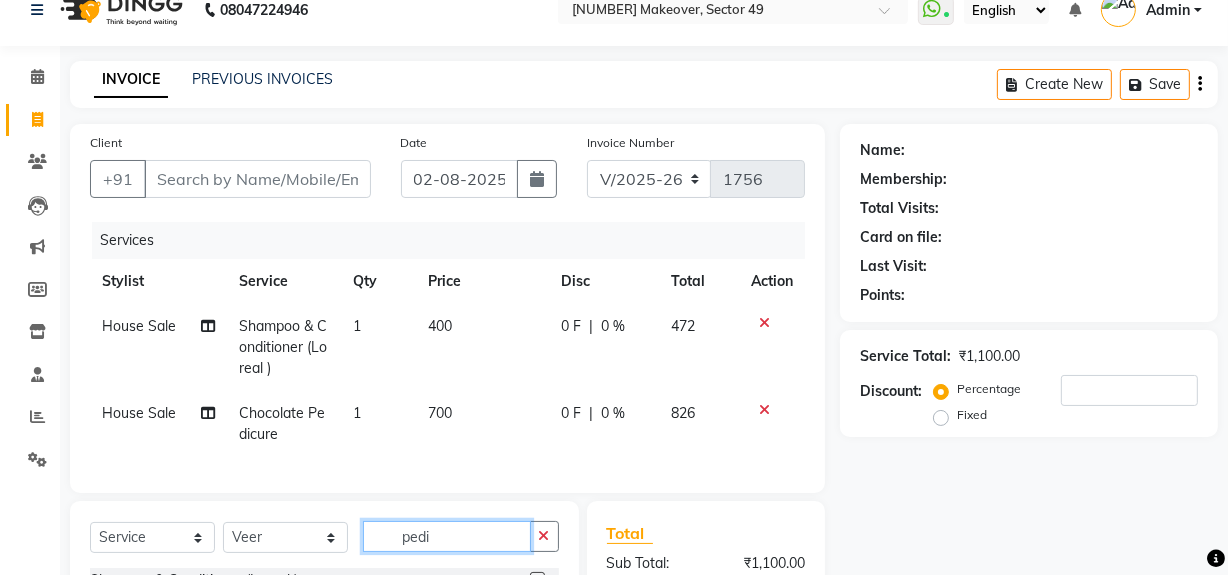 click on "pedi" 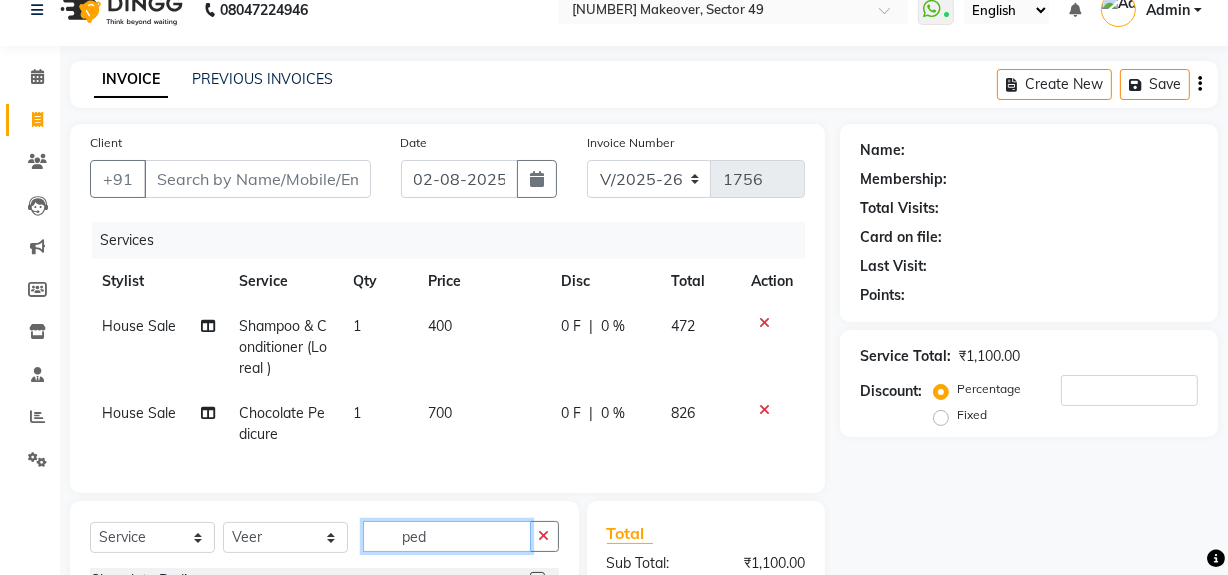 type on "pedi" 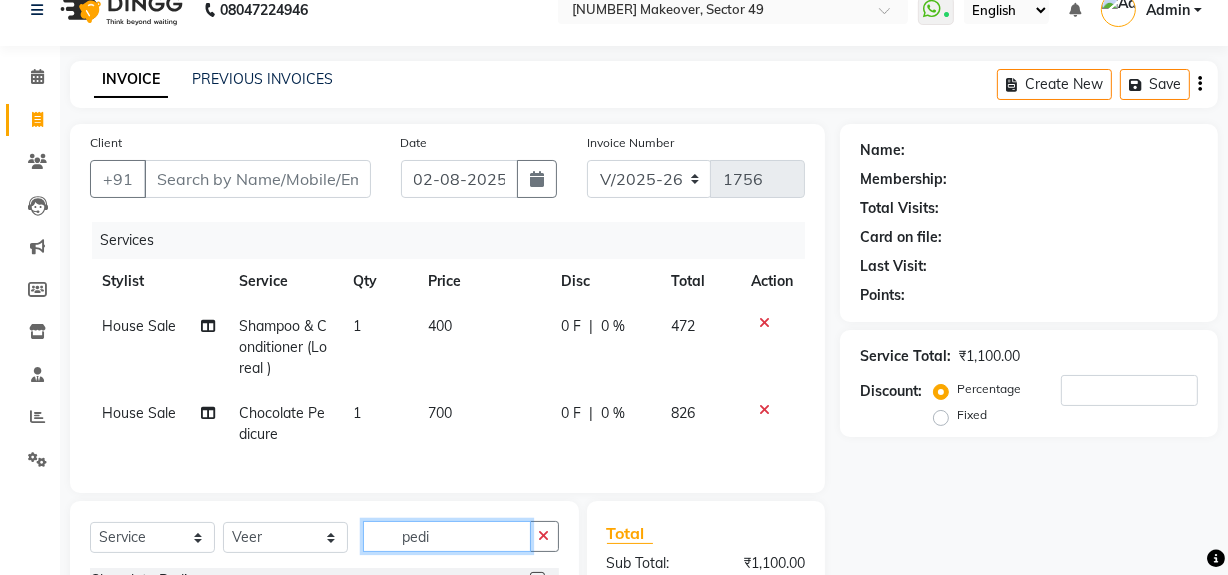 scroll, scrollTop: 199, scrollLeft: 0, axis: vertical 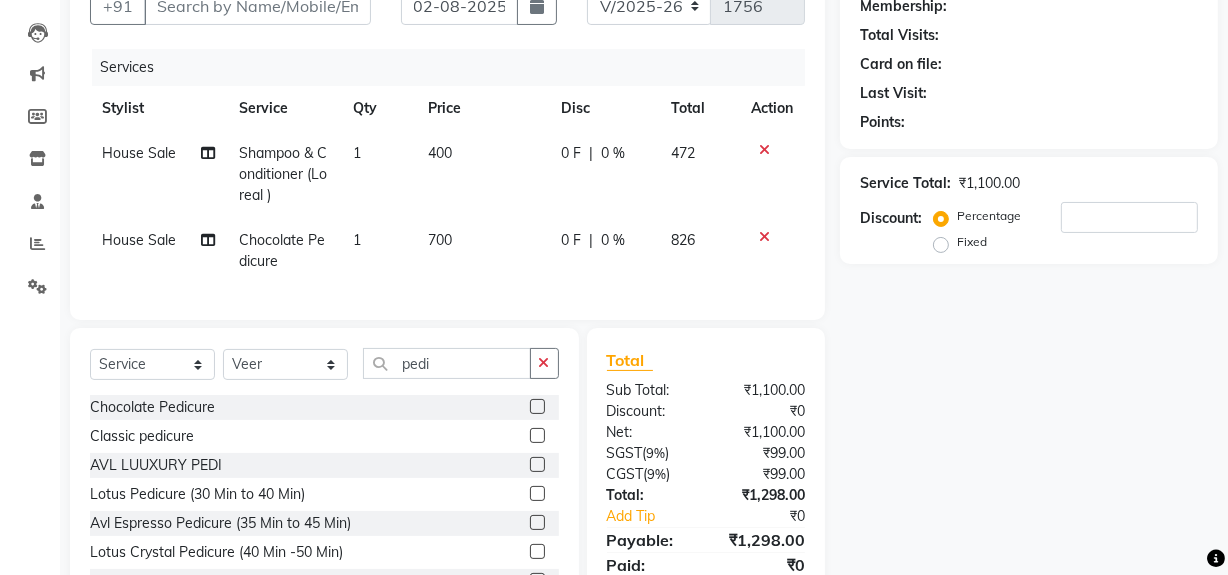 click 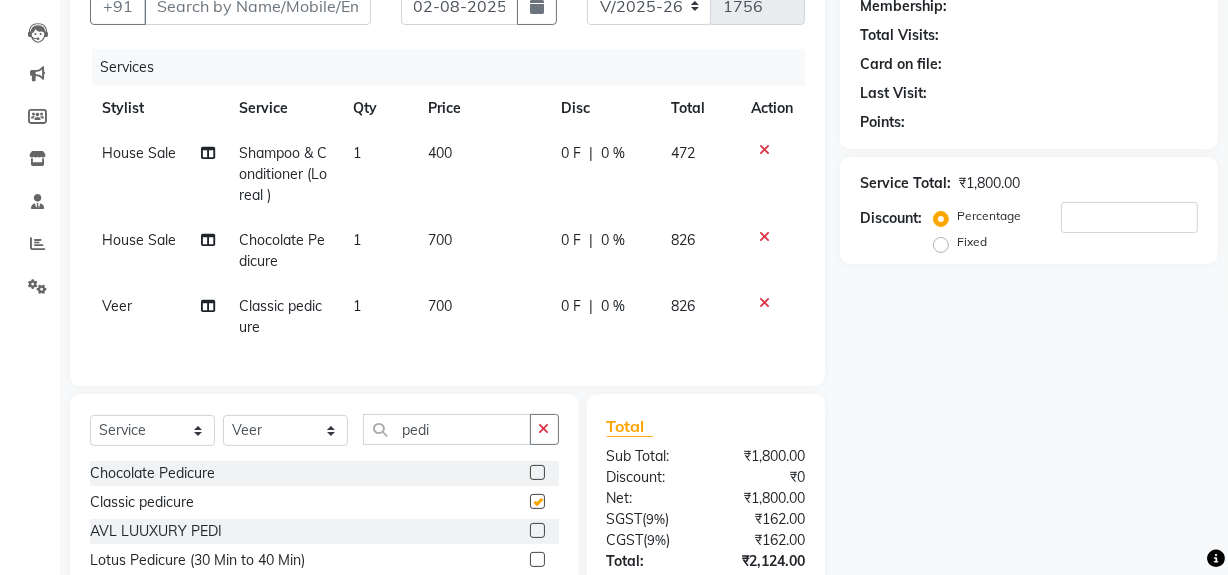 checkbox on "false" 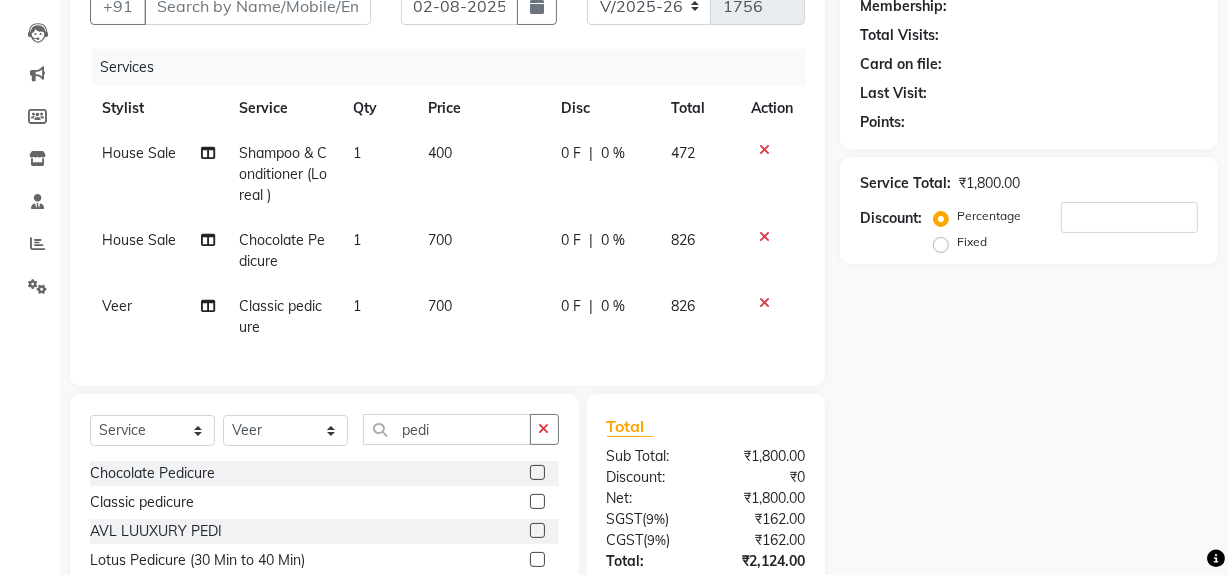 scroll, scrollTop: 2, scrollLeft: 0, axis: vertical 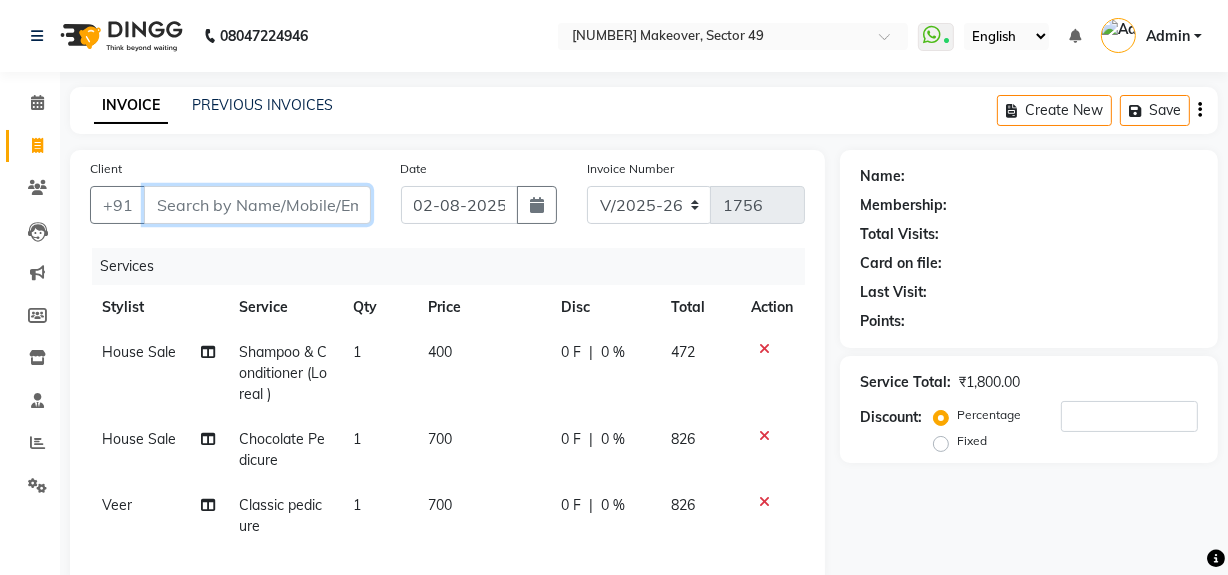 click on "Client" at bounding box center [257, 205] 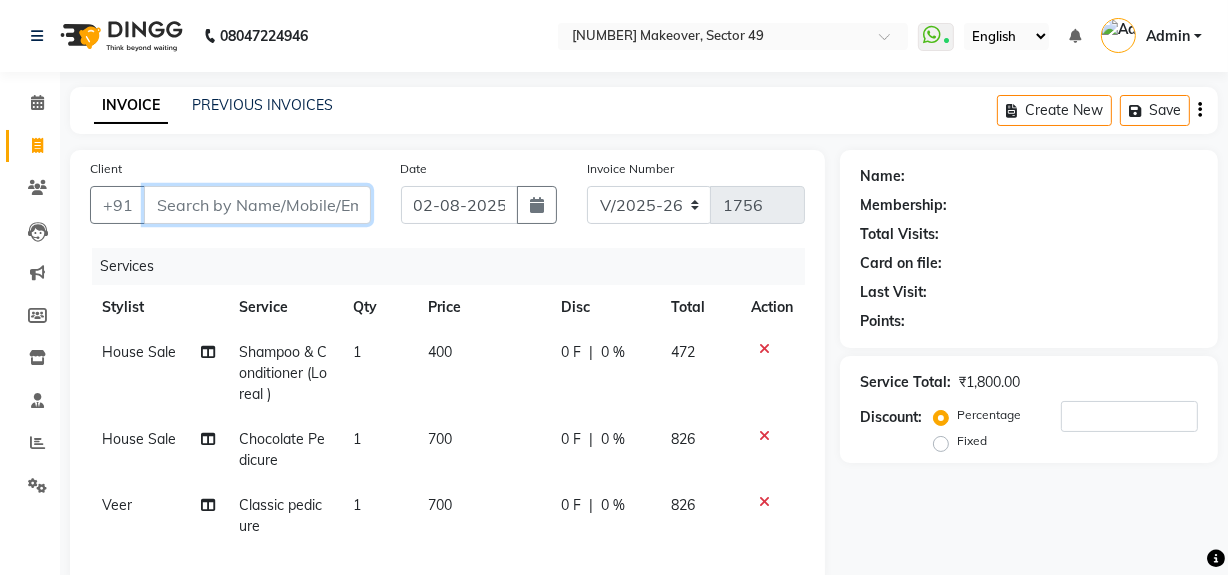type on "8" 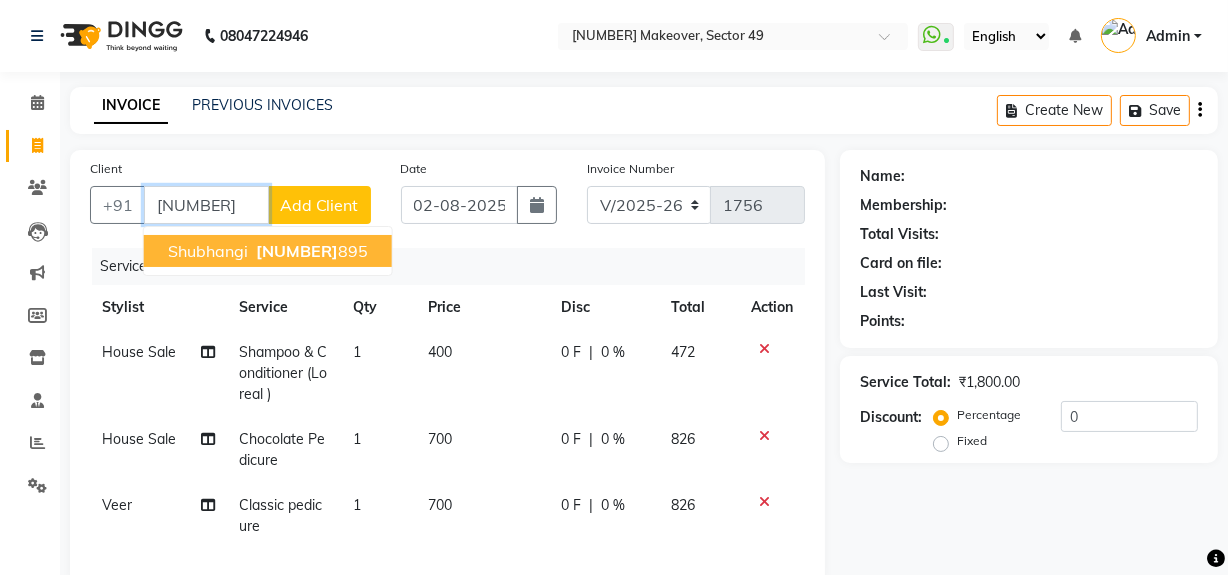 click on "[NUMBER]" at bounding box center [297, 251] 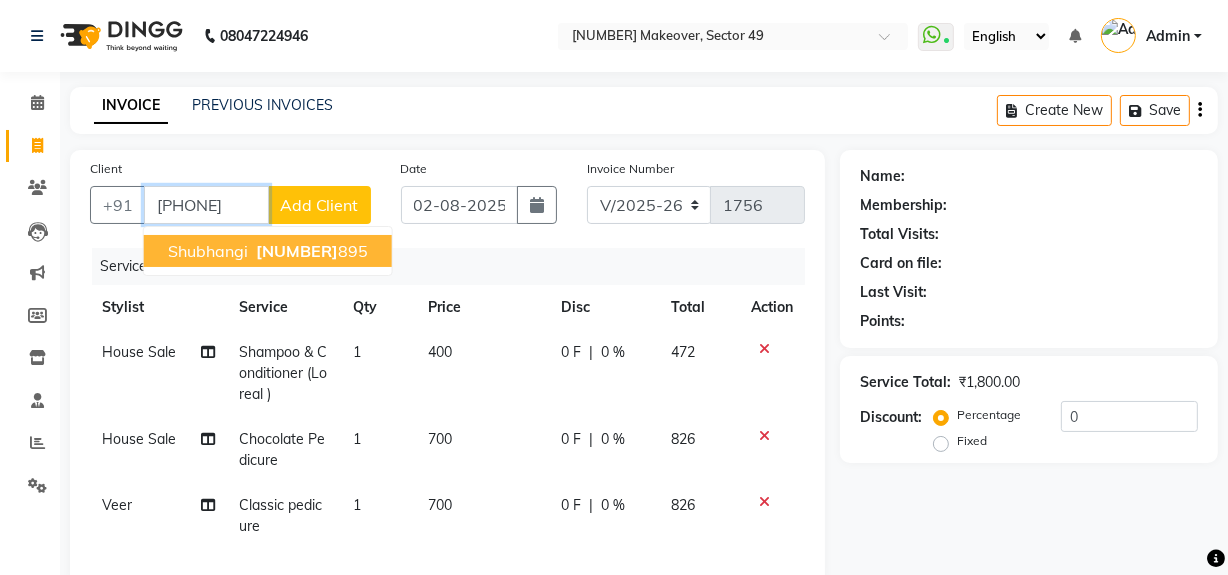 type on "[PHONE]" 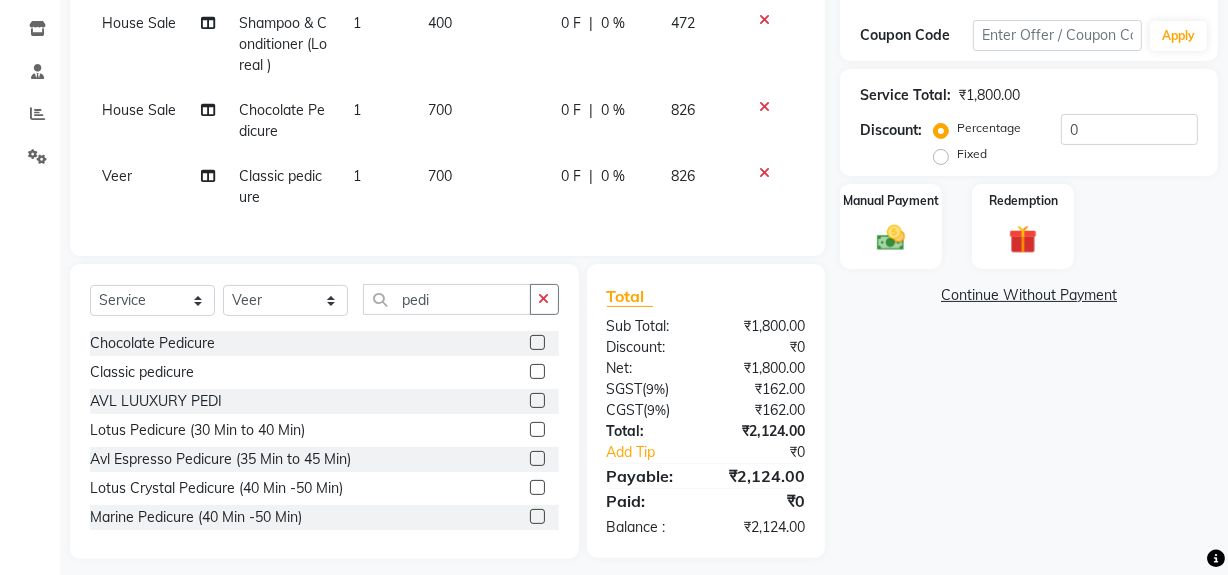 scroll, scrollTop: 356, scrollLeft: 0, axis: vertical 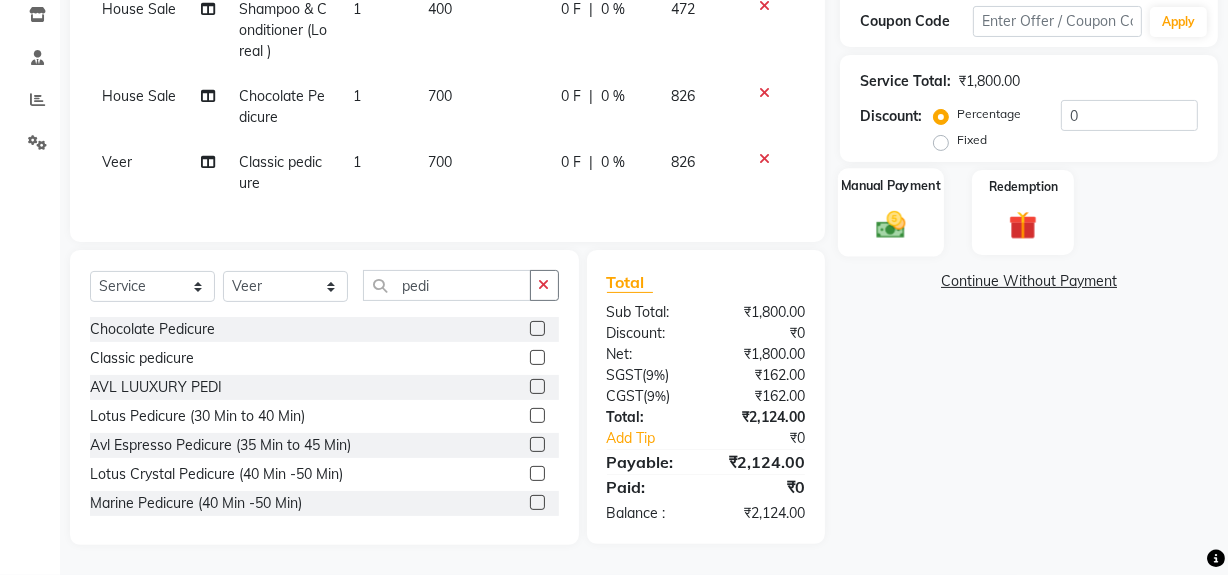 click on "Manual Payment" 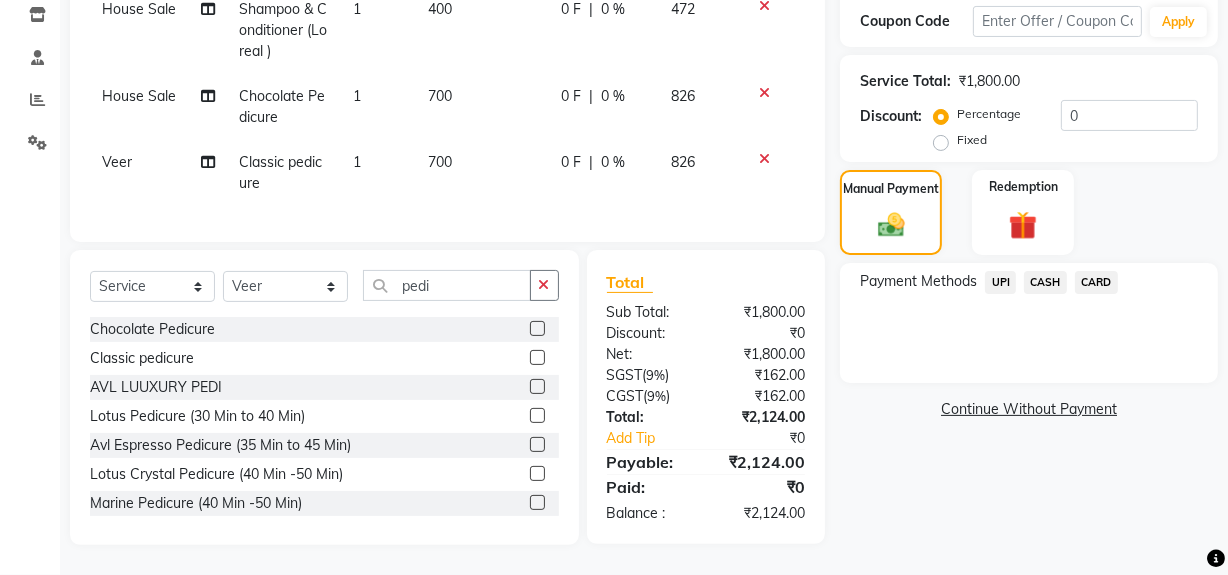 click on "UPI" 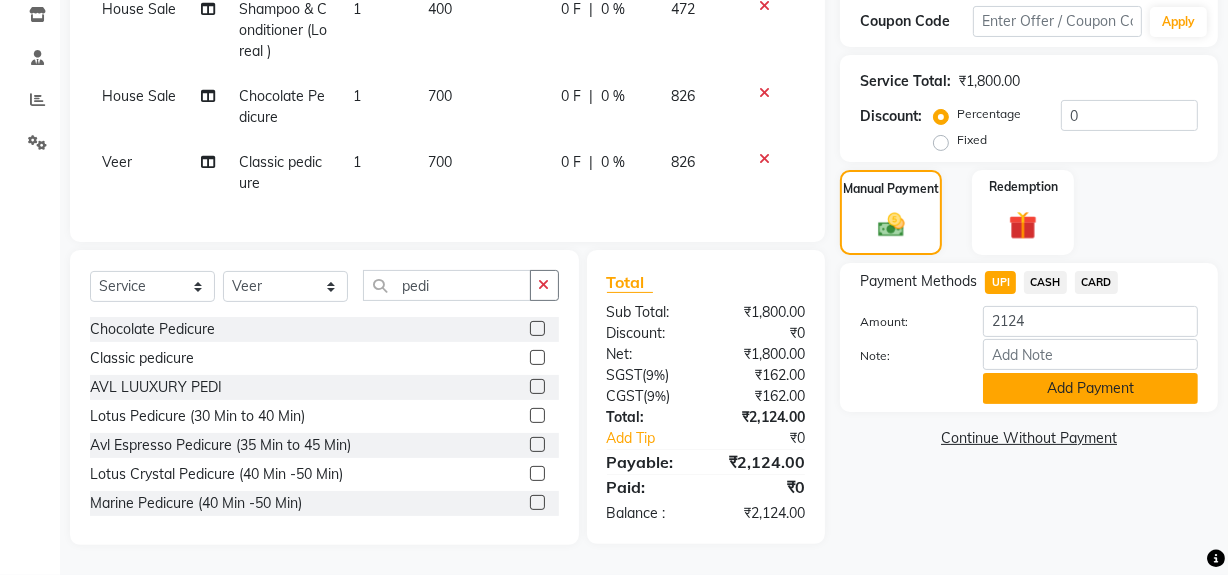 click on "Add Payment" 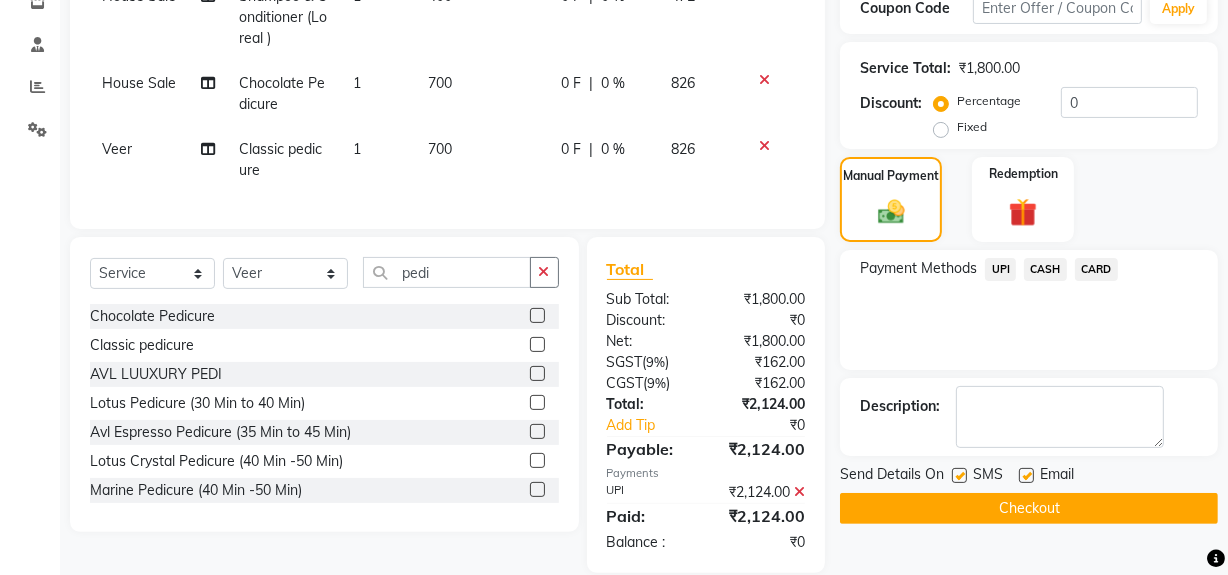 scroll, scrollTop: 398, scrollLeft: 0, axis: vertical 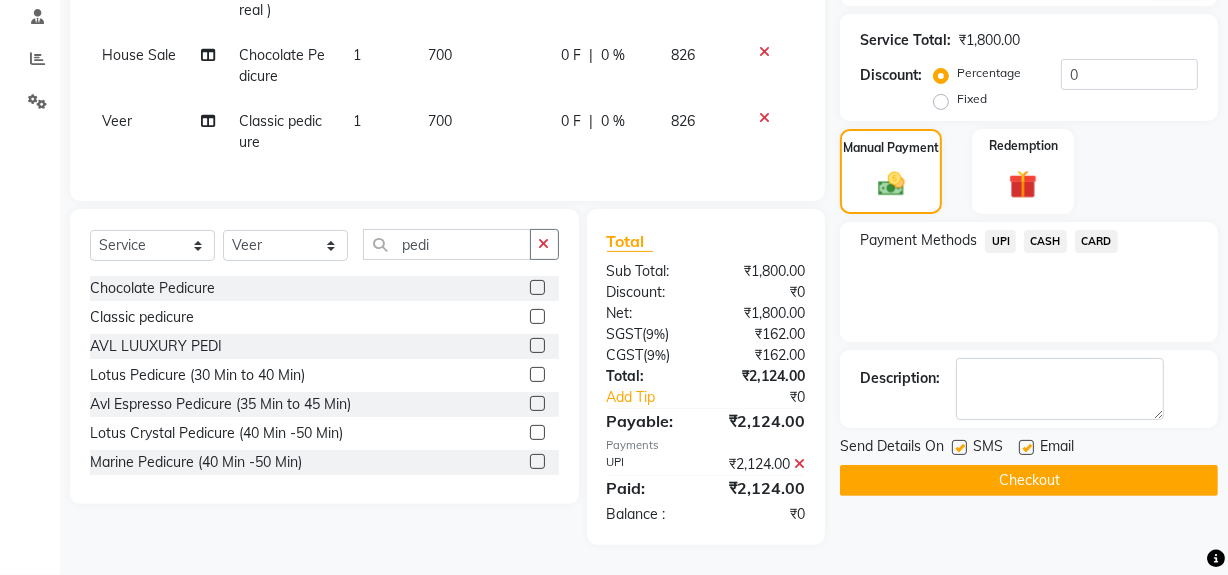 click on "Name: [NAME] Membership: No Active Membership Total Visits: 3 Card on file: 0 Last Visit: [DATE] Points: 0 Coupon Code Apply Service Total: ₹1,800.00 Discount: Percentage Fixed 0 Manual Payment Redemption Payment Methods UPI CASH CARD Description: Send Details On SMS Email Checkout" 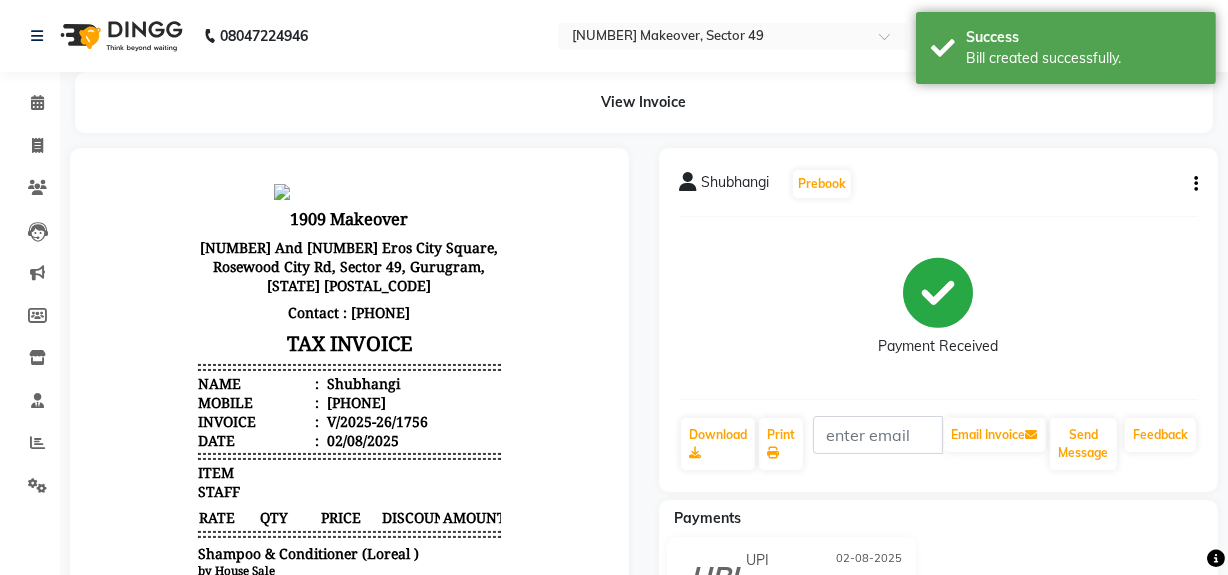 scroll, scrollTop: 0, scrollLeft: 0, axis: both 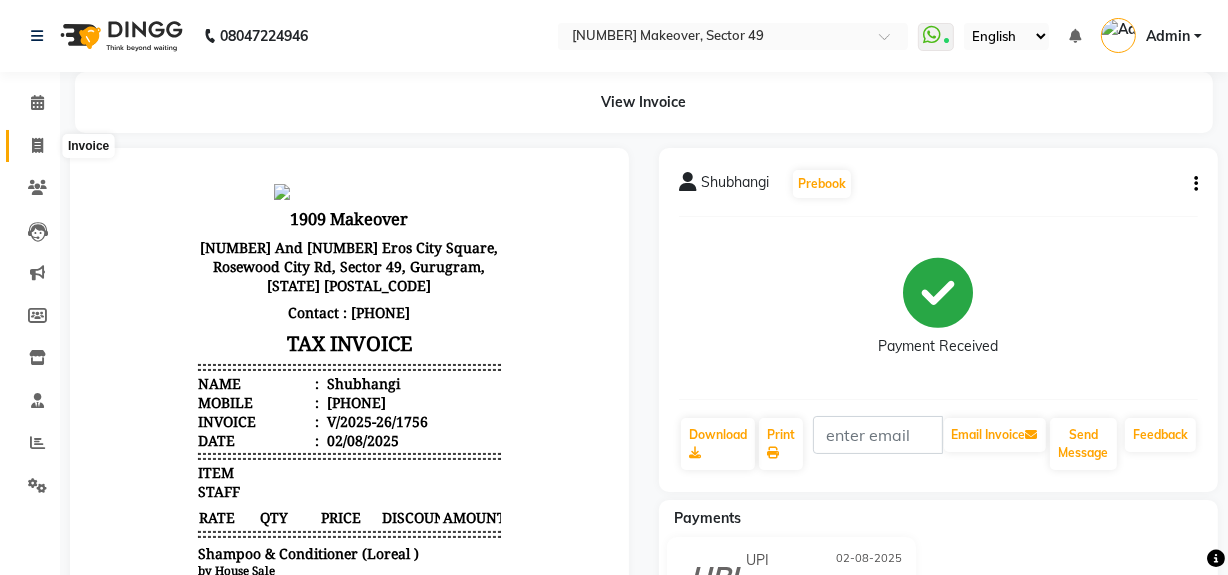 click 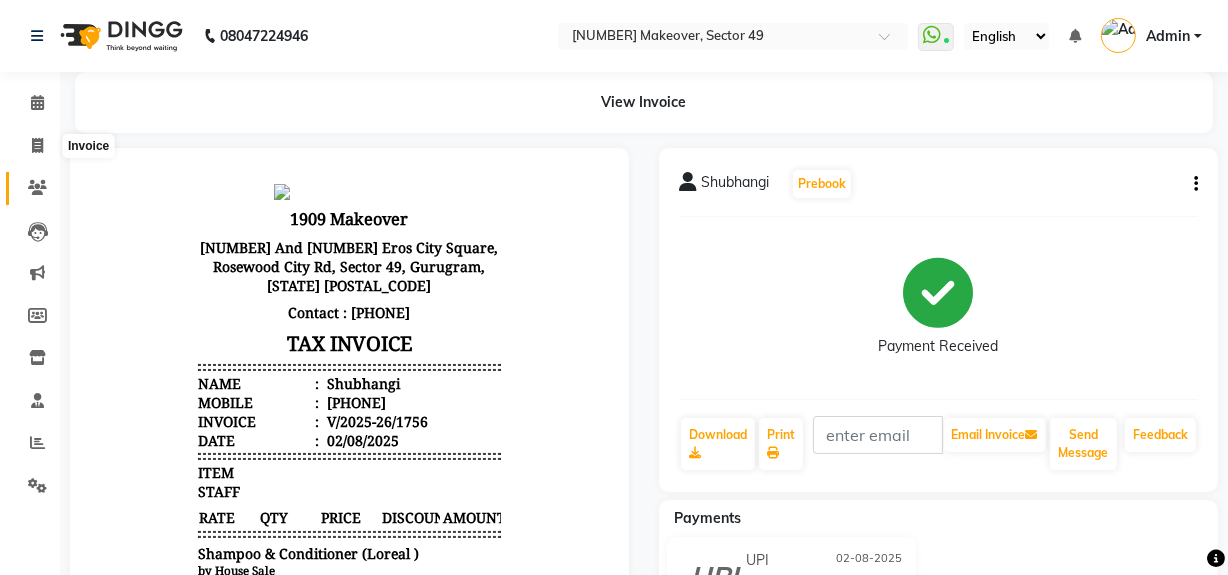 scroll, scrollTop: 26, scrollLeft: 0, axis: vertical 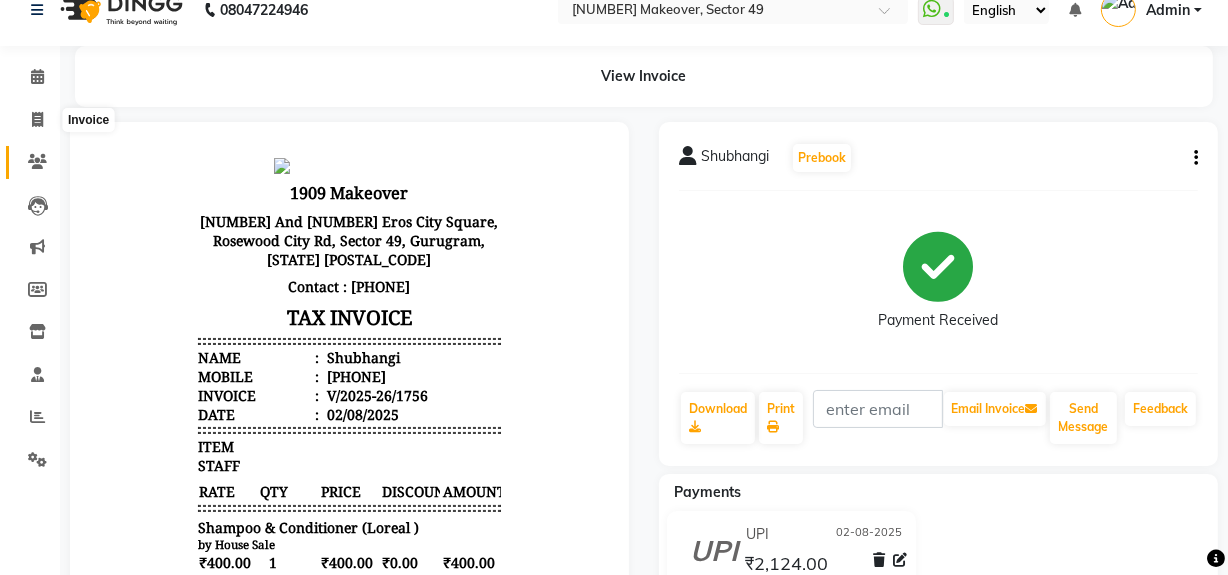 select on "6923" 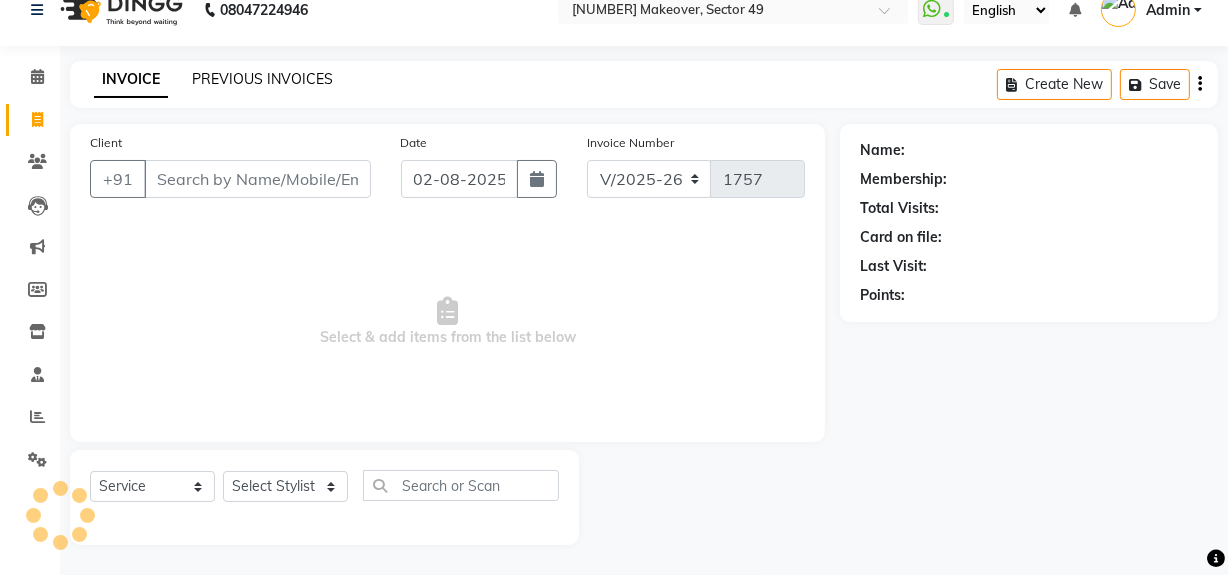 click on "PREVIOUS INVOICES" 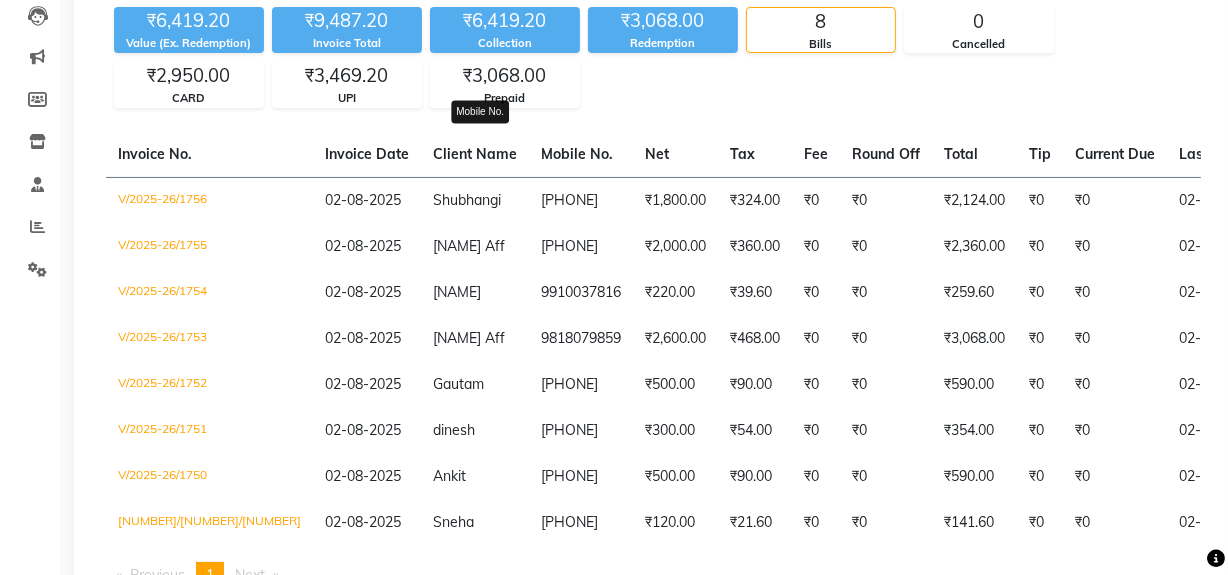 scroll, scrollTop: 218, scrollLeft: 0, axis: vertical 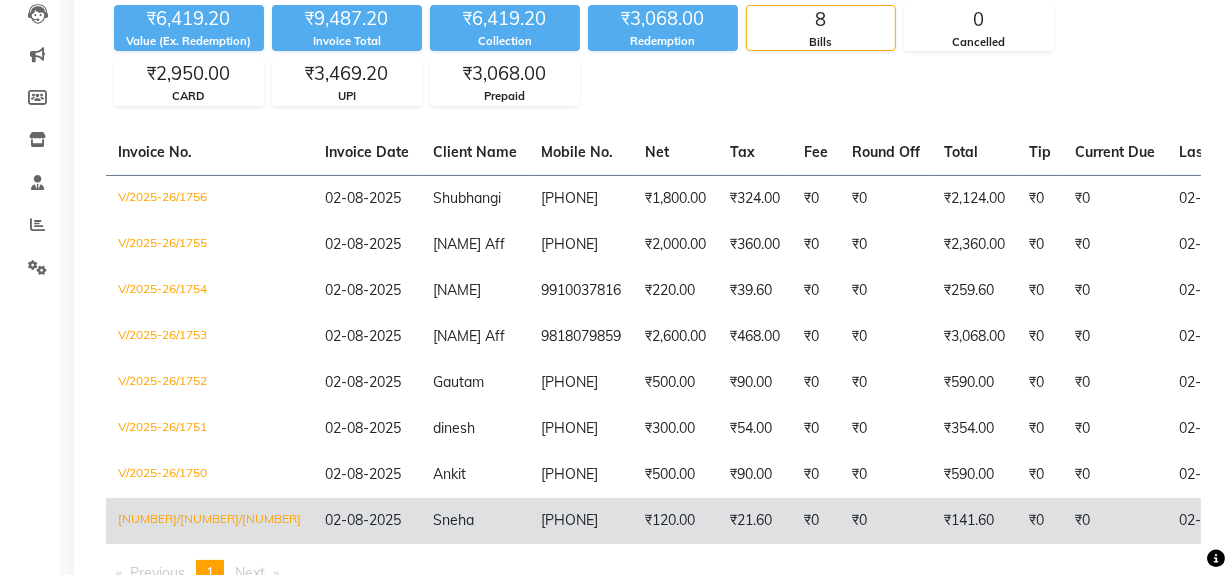 click on "Sneha" 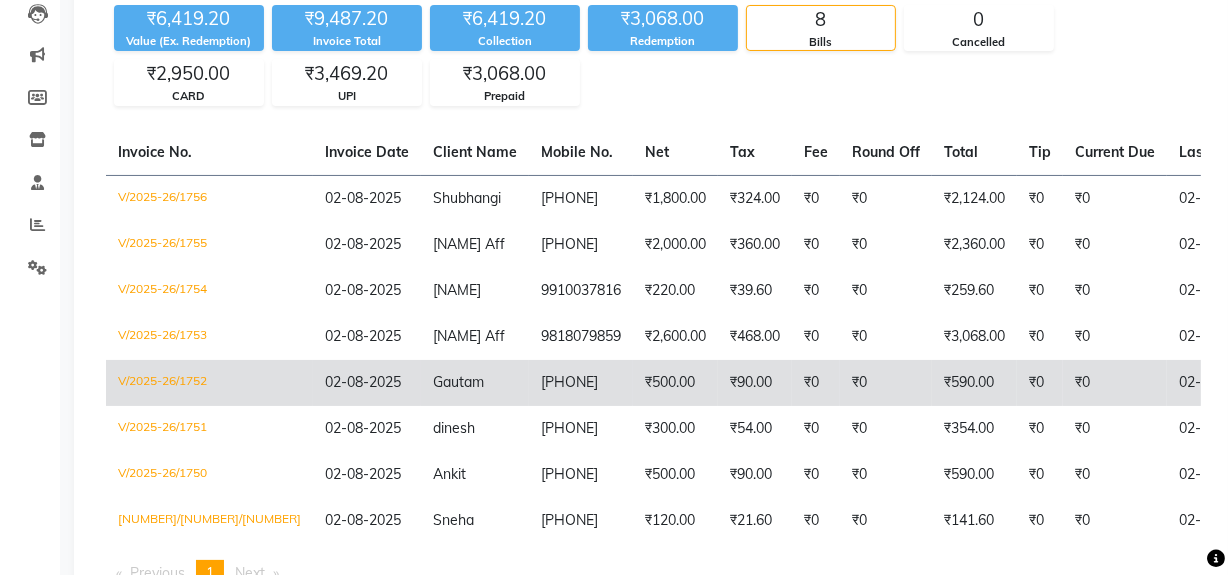 click on "[PHONE]" 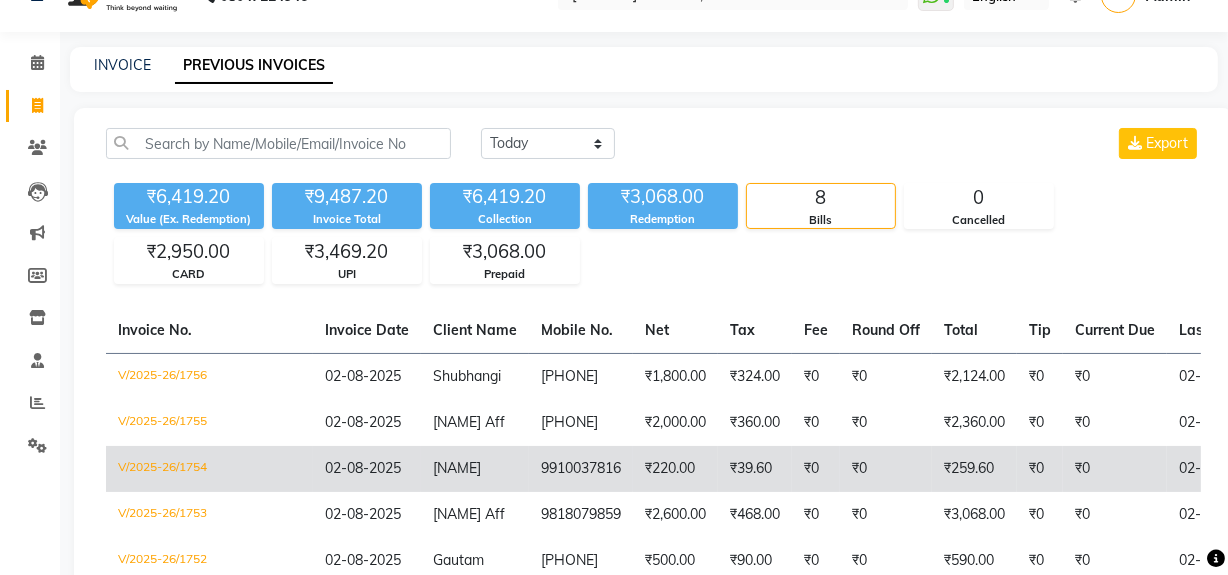 scroll, scrollTop: 36, scrollLeft: 0, axis: vertical 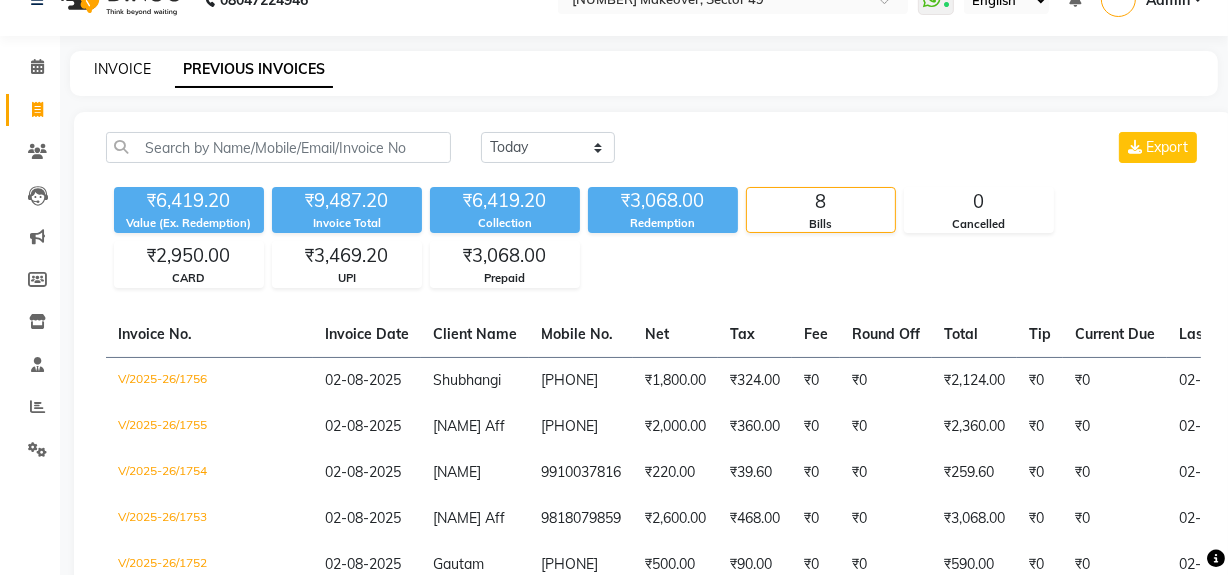 click on "INVOICE" 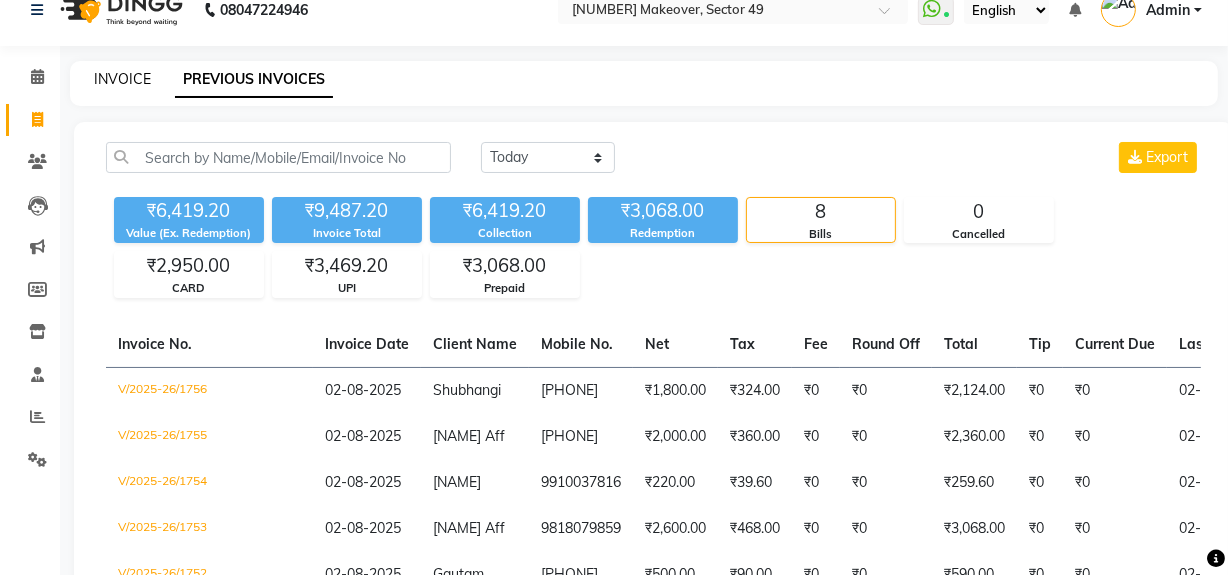 select on "service" 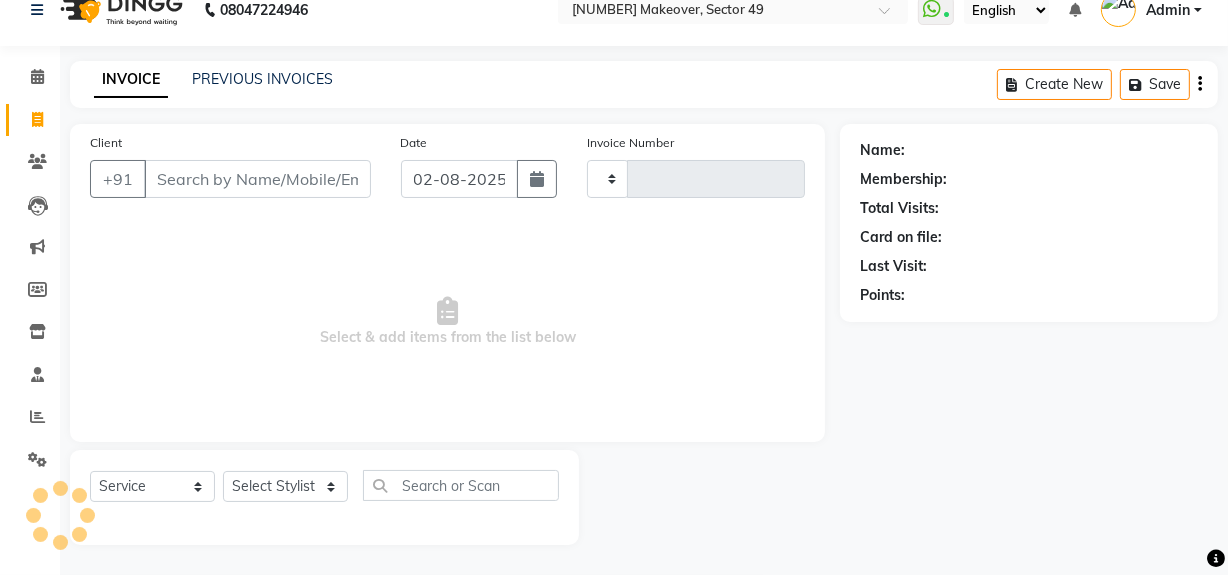 type on "1757" 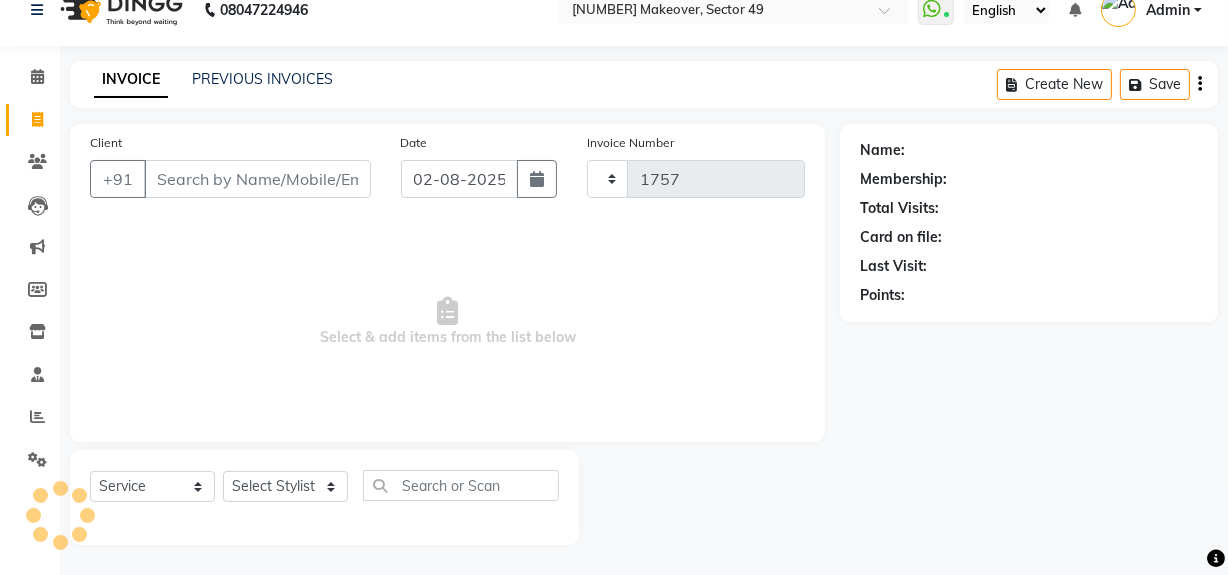 select on "6923" 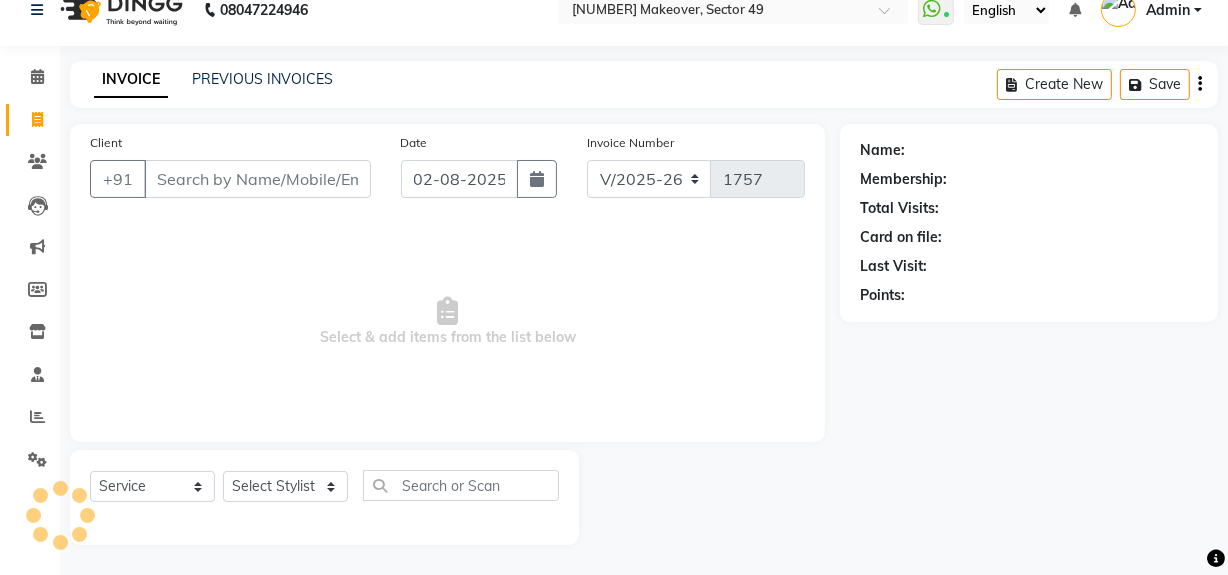 click on "Client" at bounding box center [257, 179] 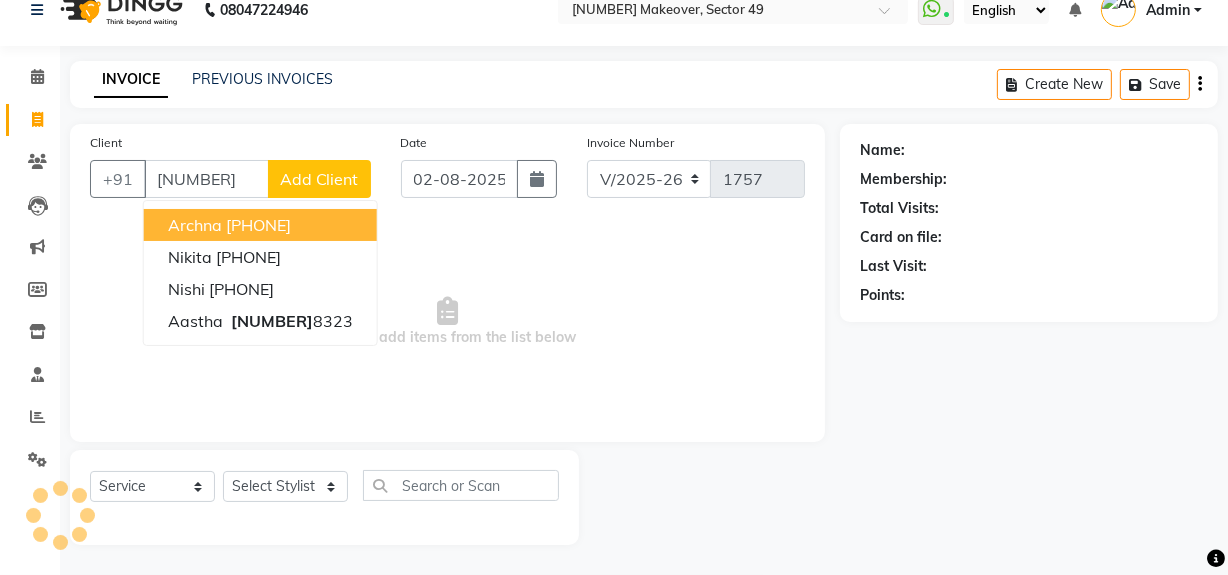 scroll, scrollTop: 26, scrollLeft: 0, axis: vertical 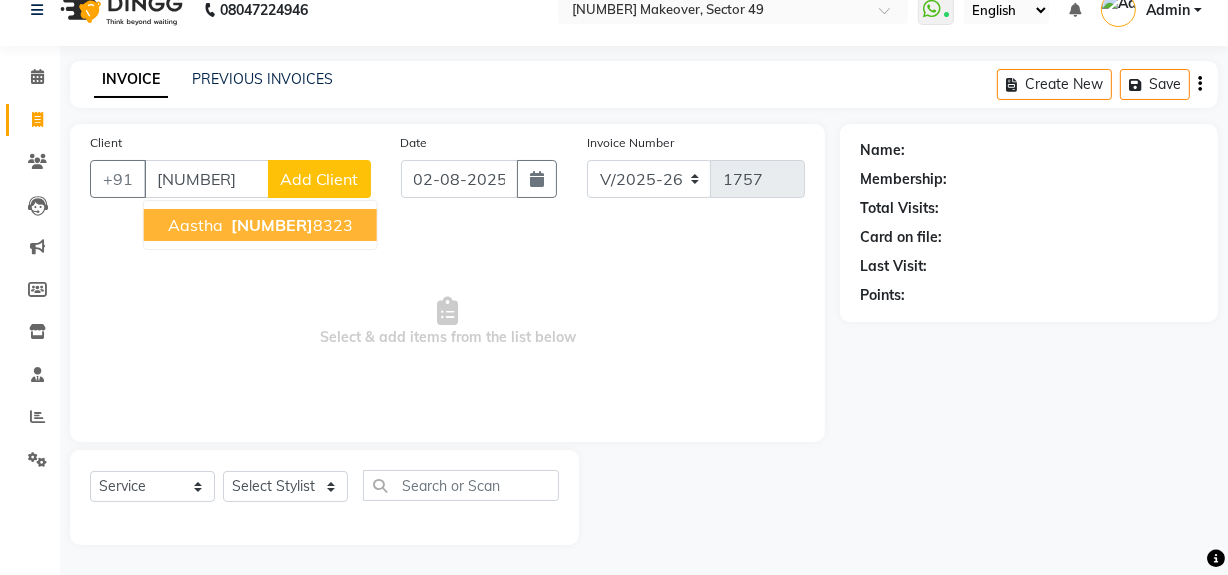 click on "[NUMBER]" at bounding box center [272, 225] 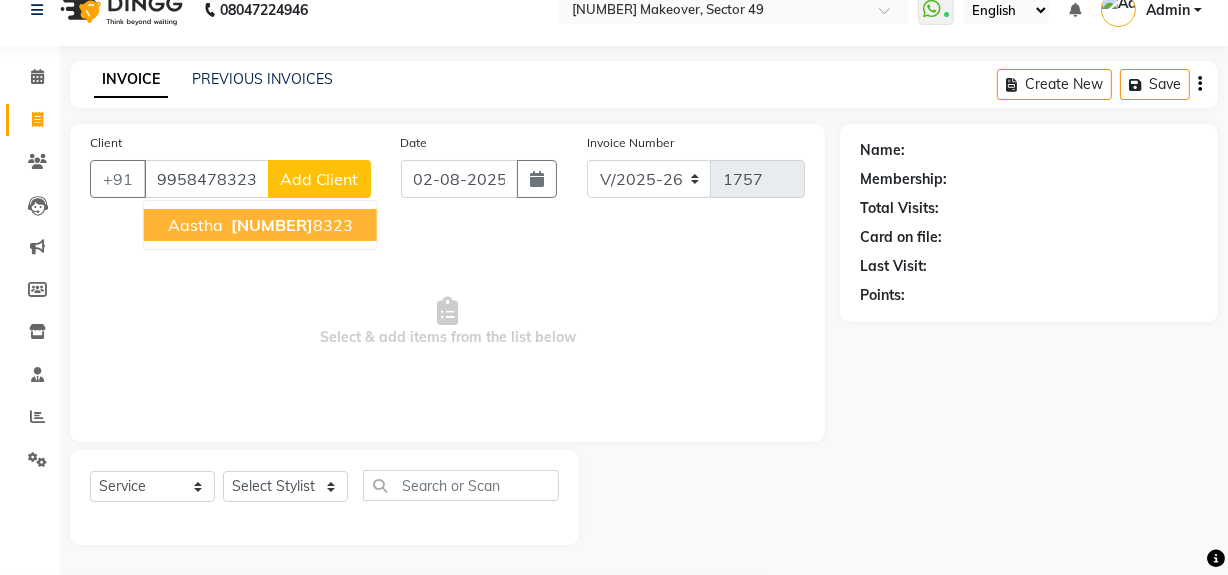 type on "9958478323" 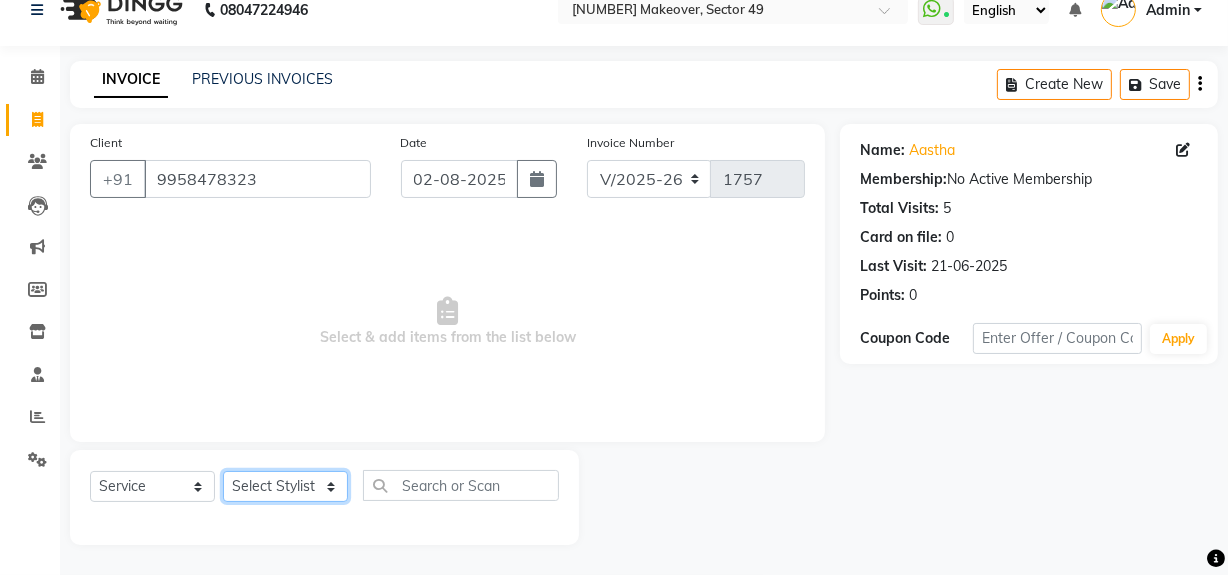 click on "Select Stylist [NAME] [NAME] [NAME] [NAME] [NAME] [NAME] [NAME] [NAME] [NAME] [NAME] [NAME]" 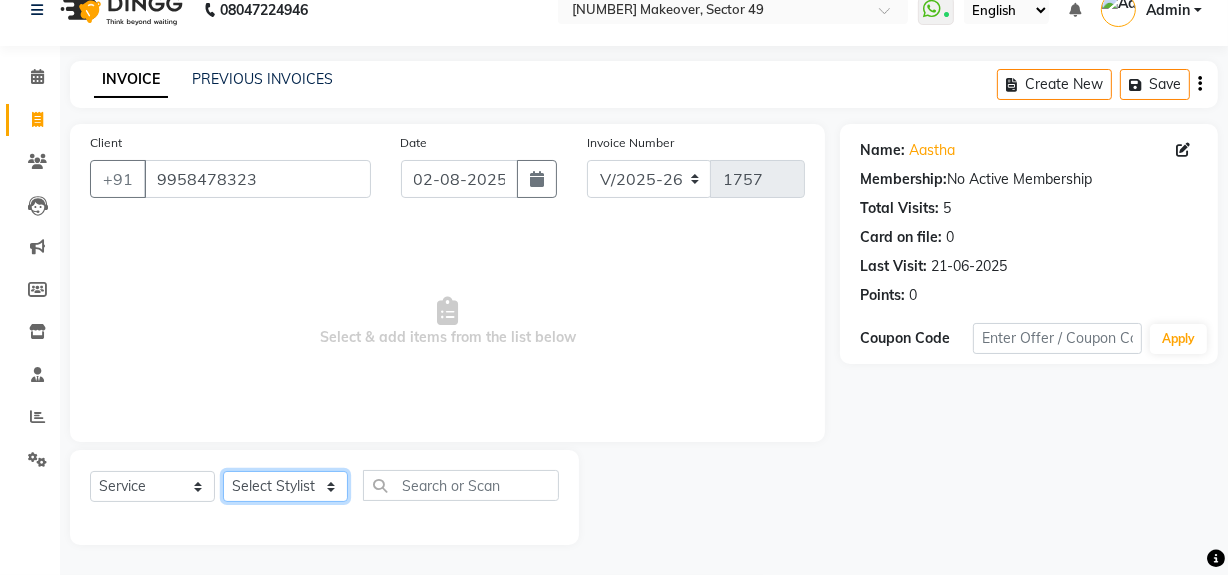 select on "57119" 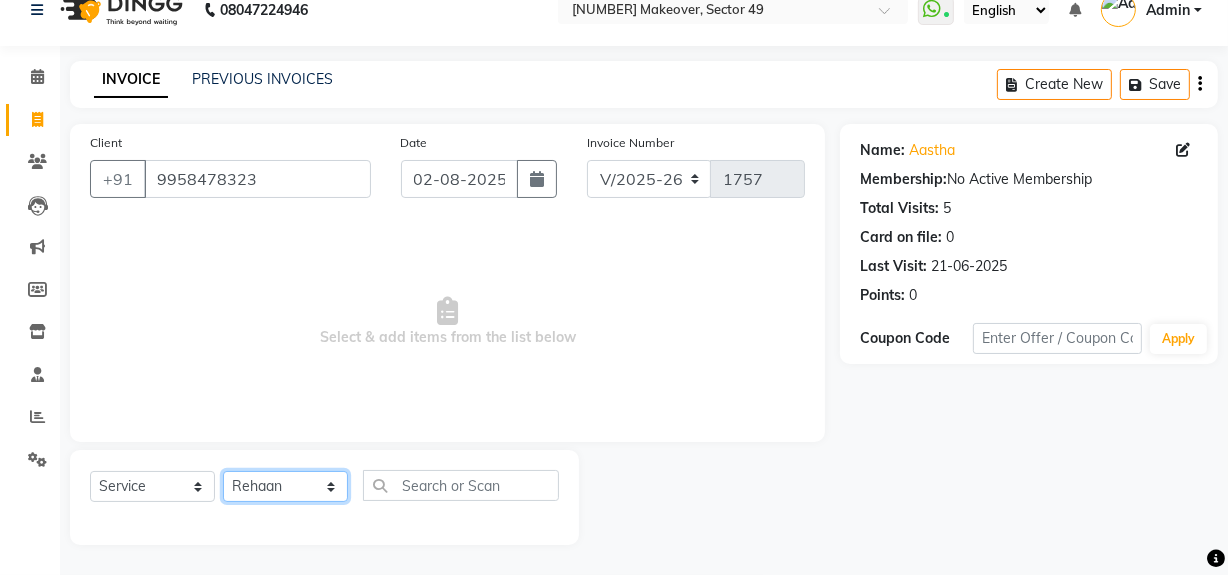 click on "Select Stylist [NAME] [NAME] [NAME] [NAME] [NAME] [NAME] [NAME] [NAME] [NAME] [NAME] [NAME]" 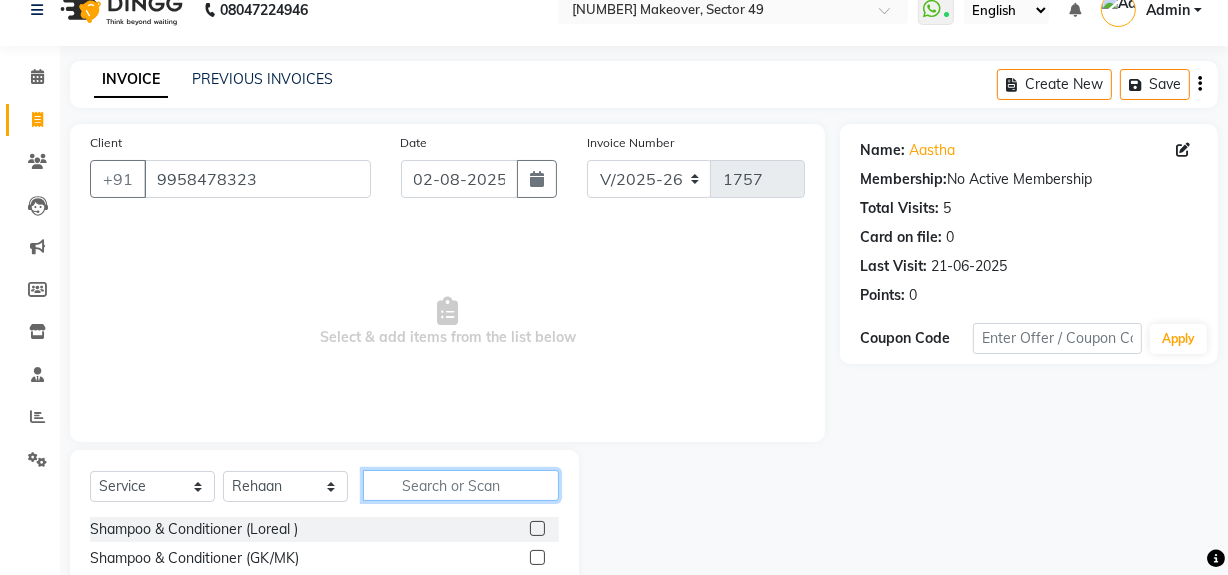 click 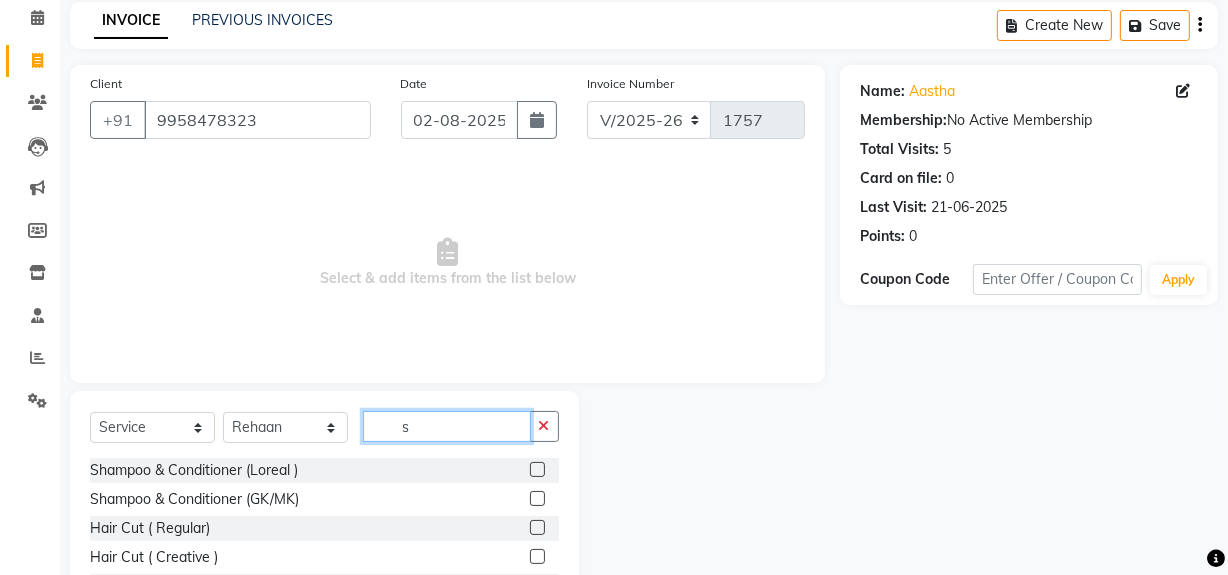 scroll, scrollTop: 117, scrollLeft: 0, axis: vertical 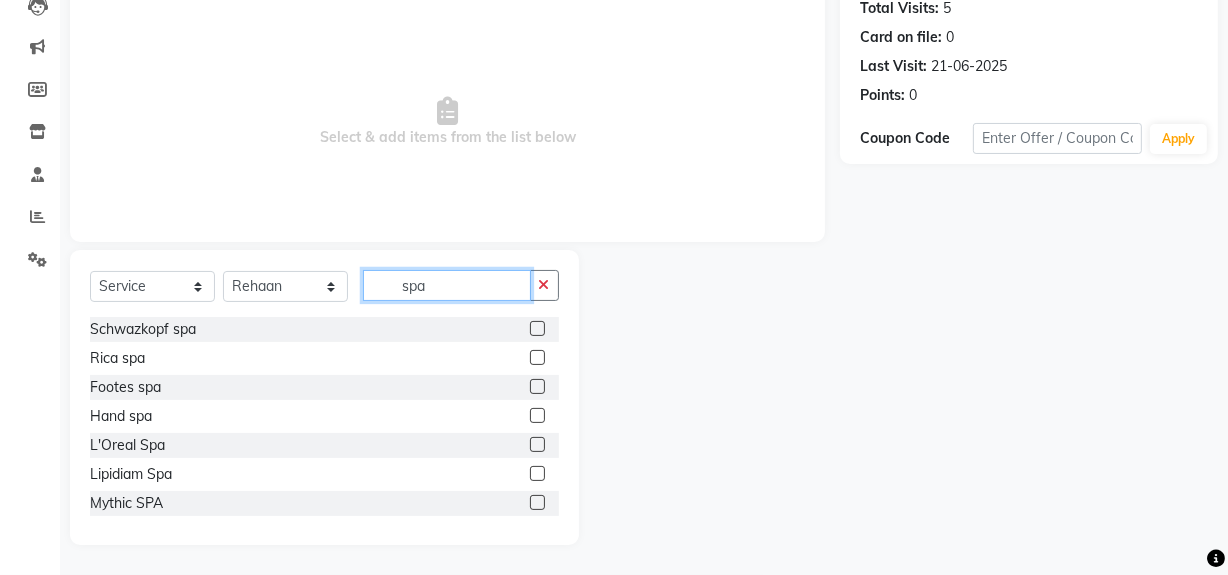type on "spa" 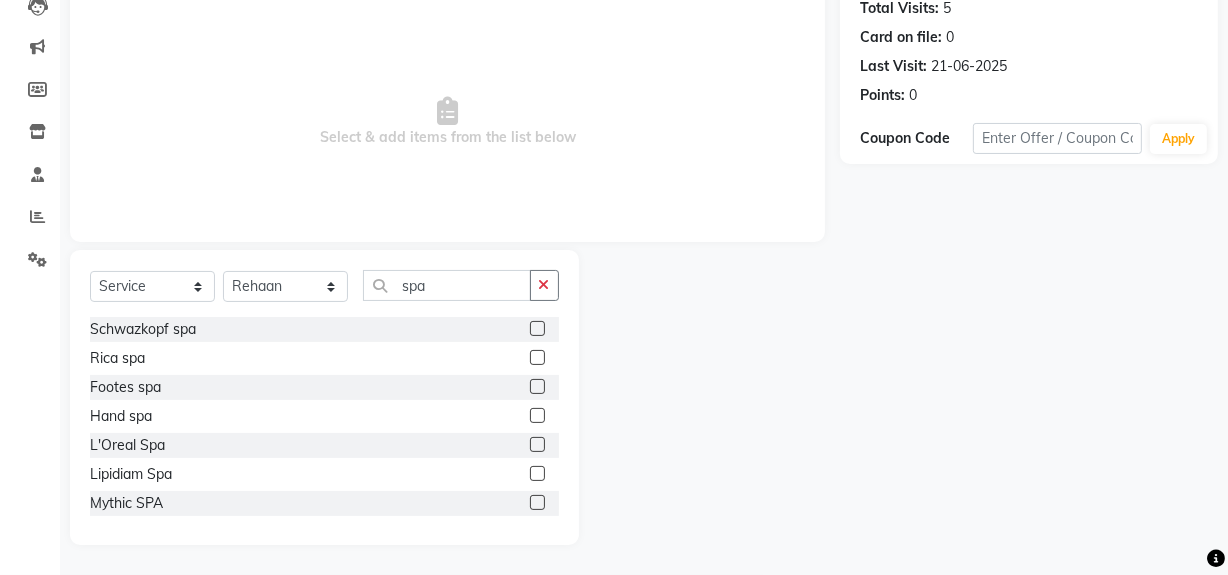 click 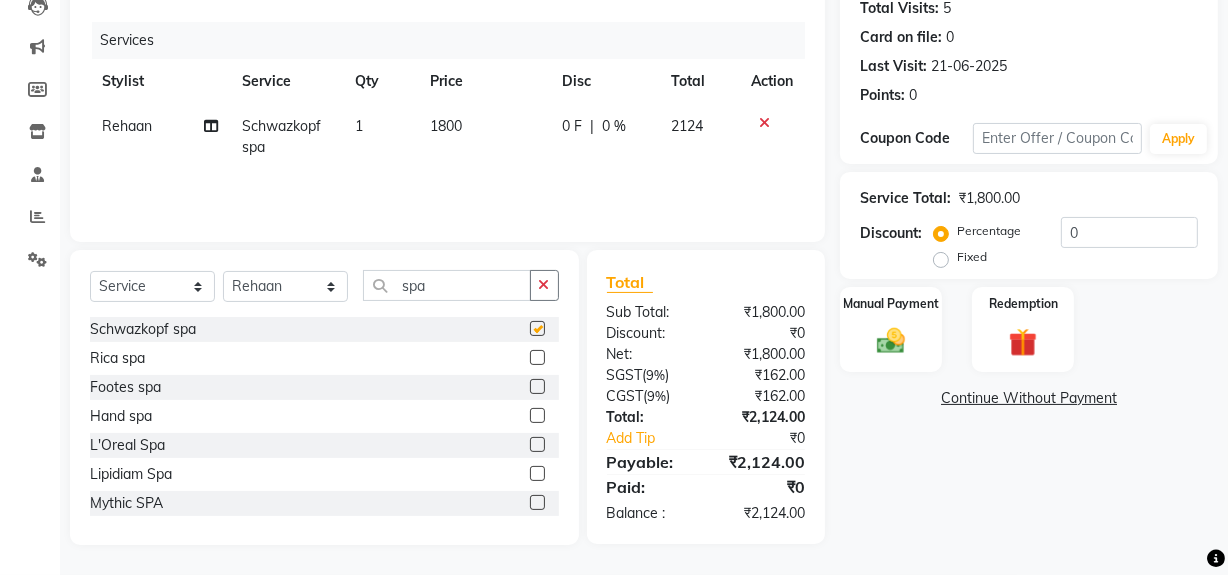 checkbox on "false" 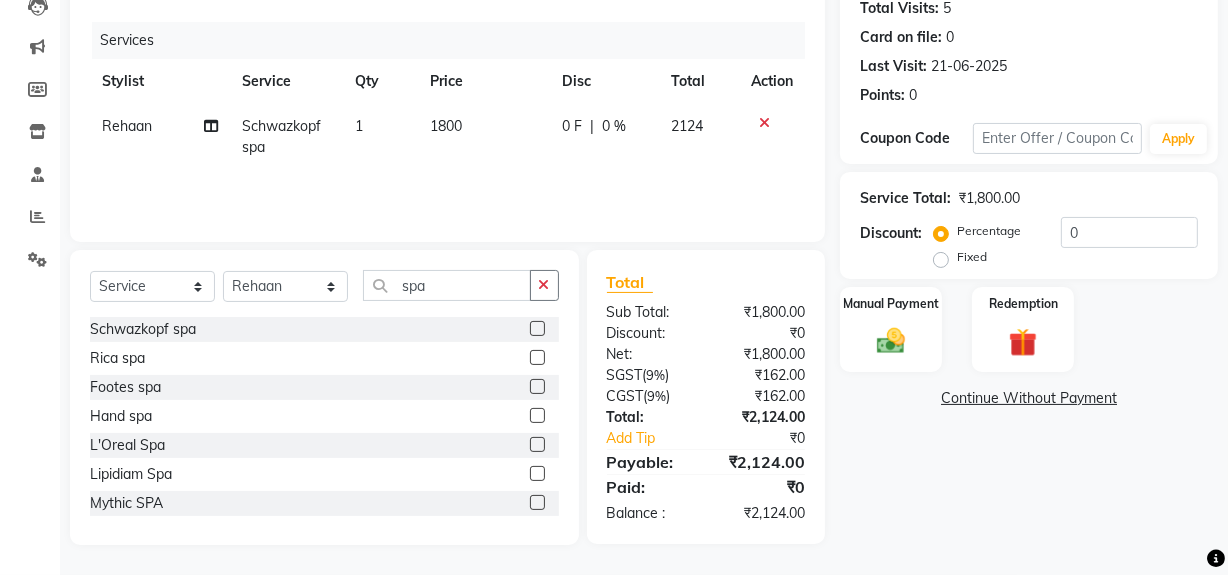 click on "1800" 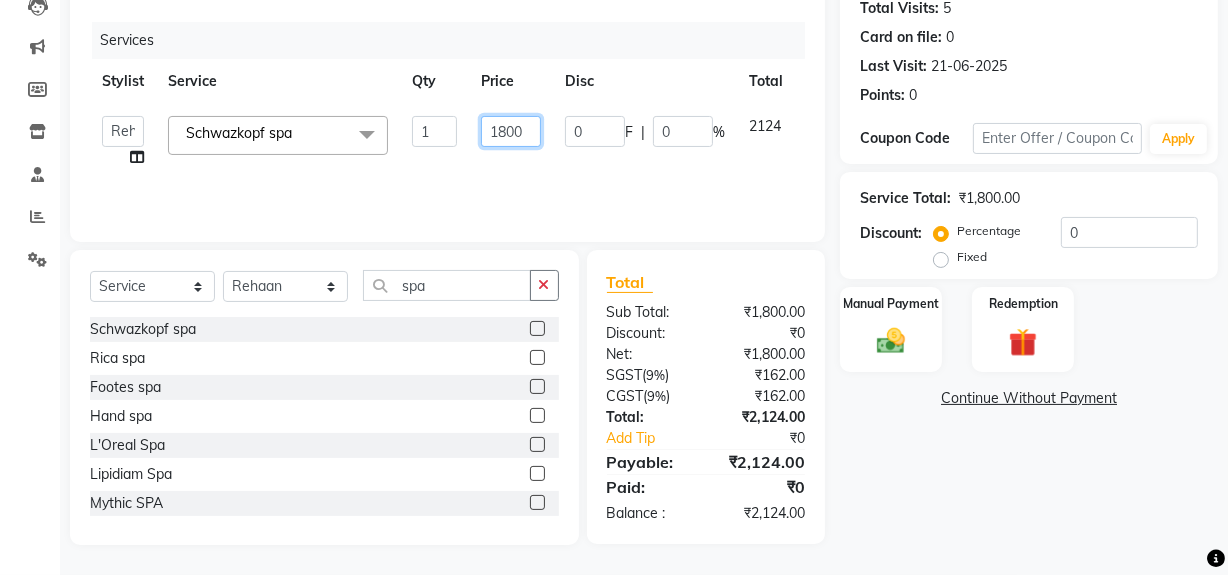 click on "1800" 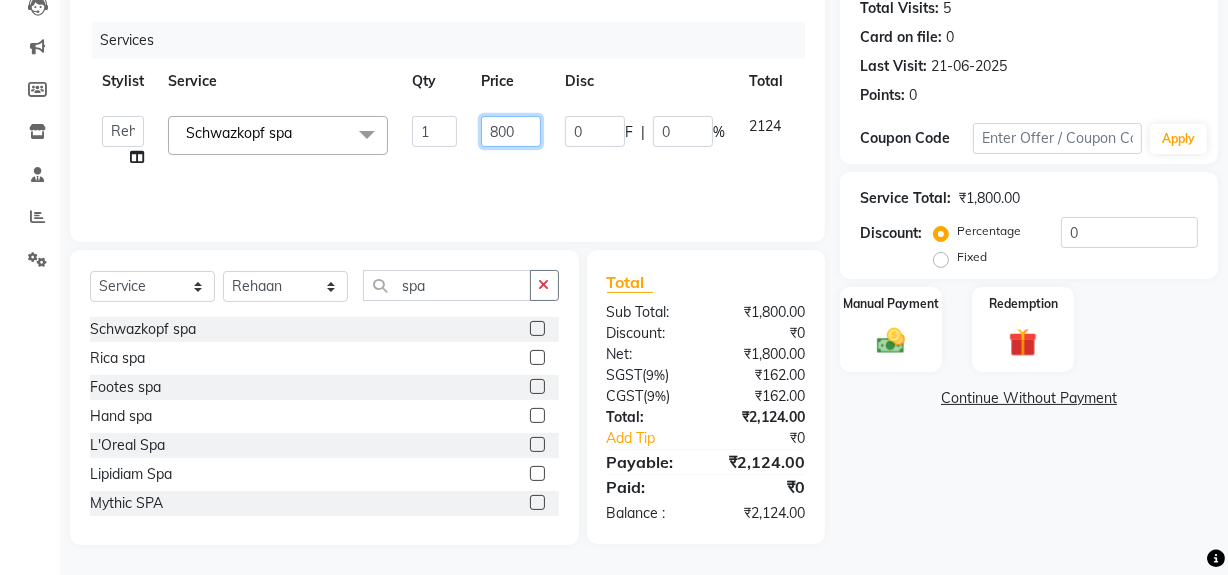 type on "2800" 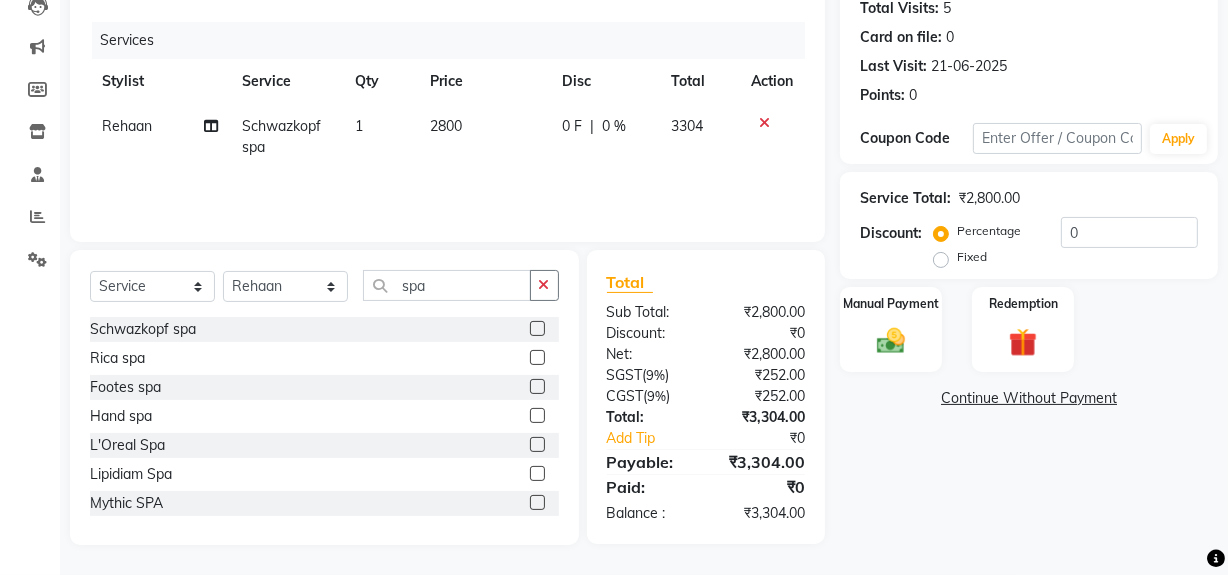 click on "Name: [NAME] Membership: No Active Membership Total Visits: 5 Card on file: 0 Last Visit: [DATE] Points: 0 Coupon Code Apply Service Total: ₹2,800.00 Discount: Percentage Fixed 0 Manual Payment Redemption Continue Without Payment" 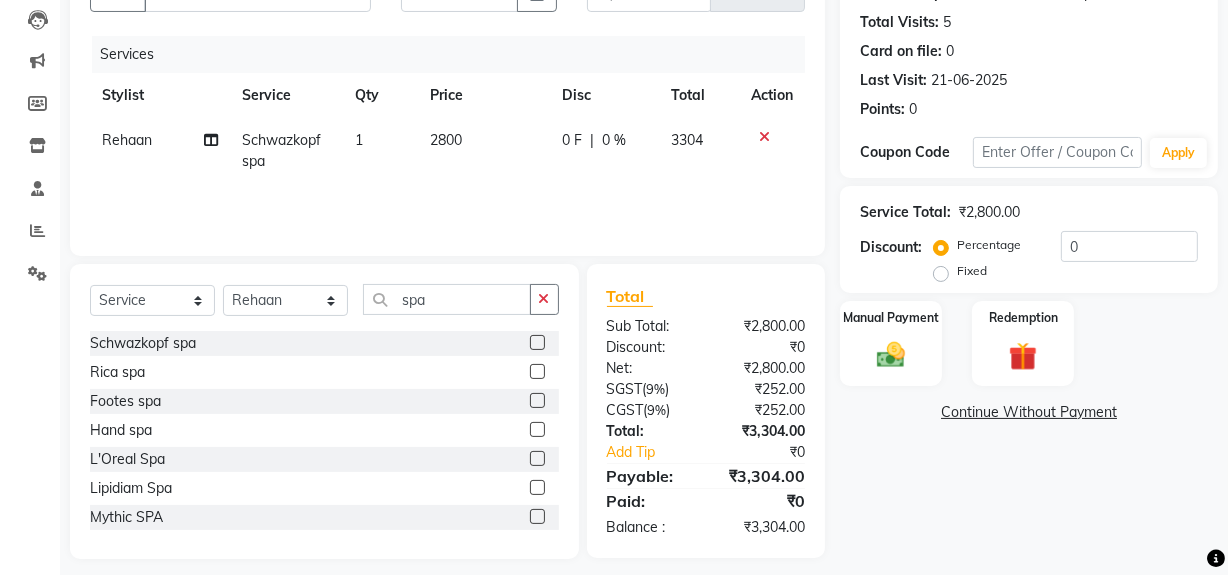 scroll, scrollTop: 226, scrollLeft: 0, axis: vertical 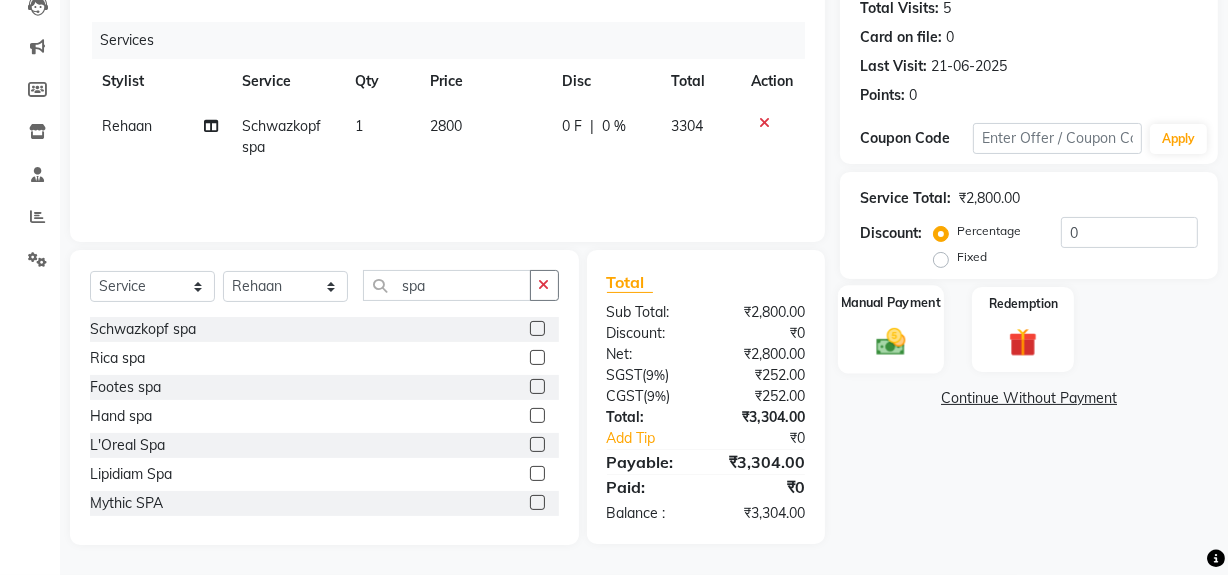 click 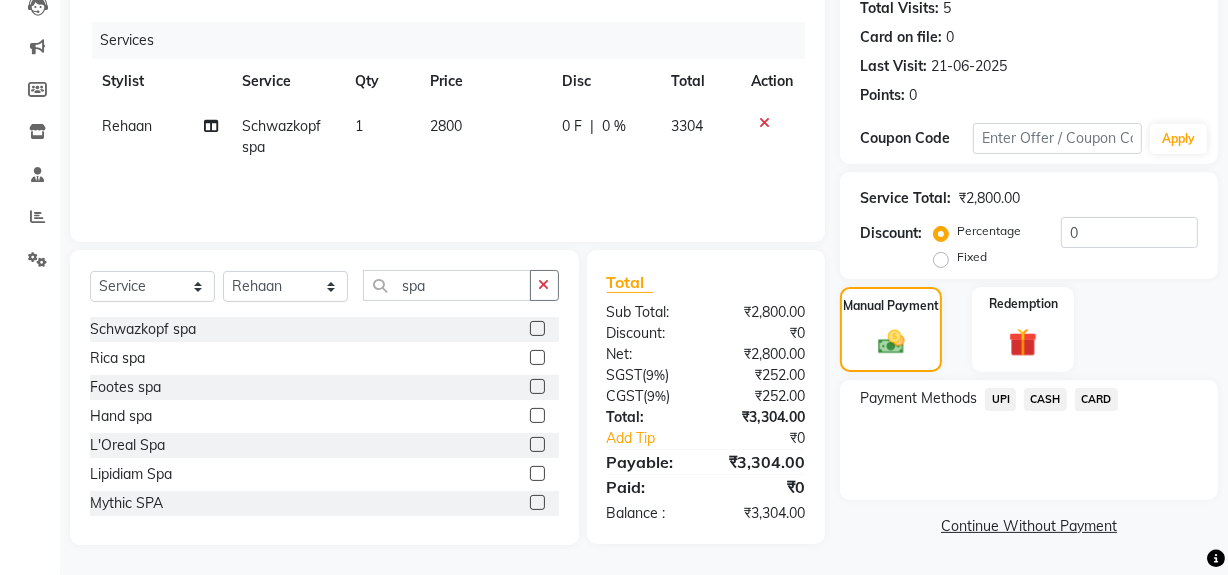 click on "UPI" 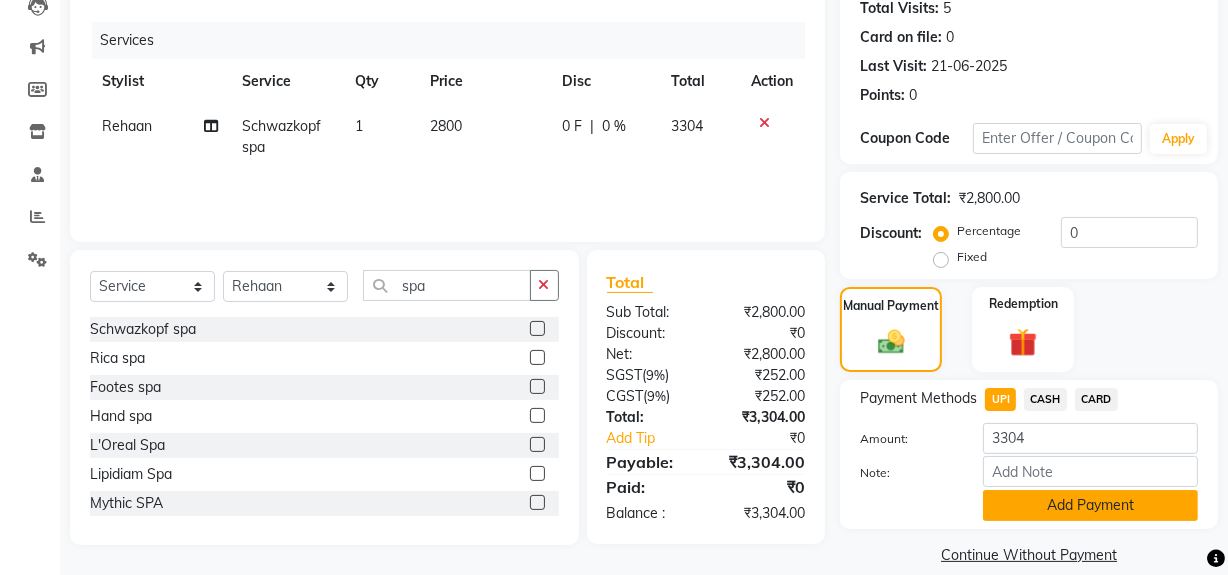 click on "Add Payment" 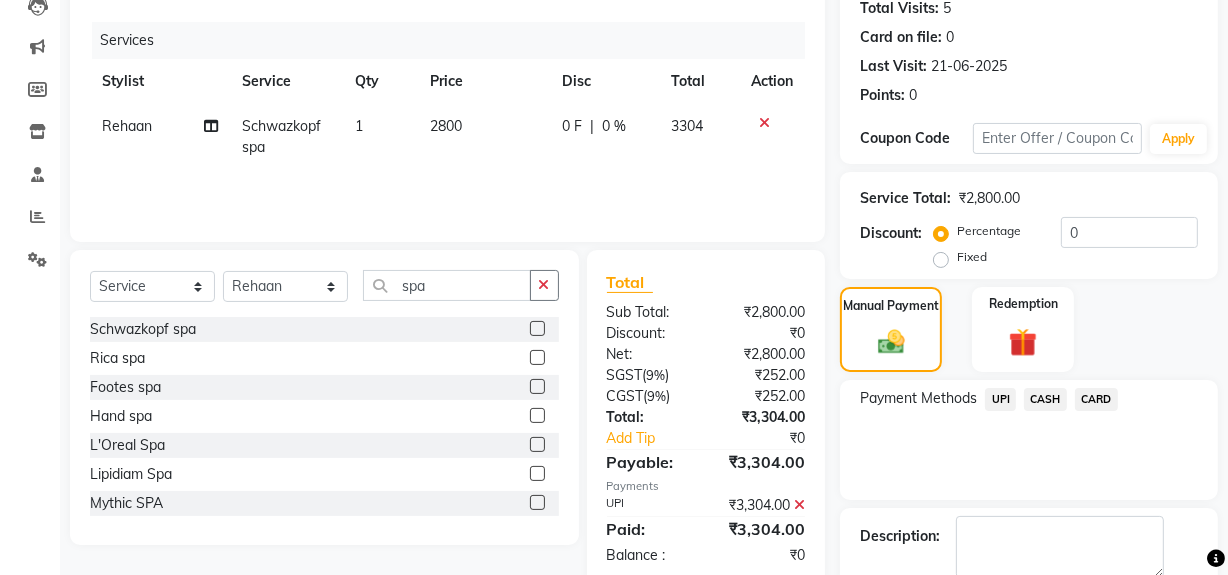 scroll, scrollTop: 333, scrollLeft: 0, axis: vertical 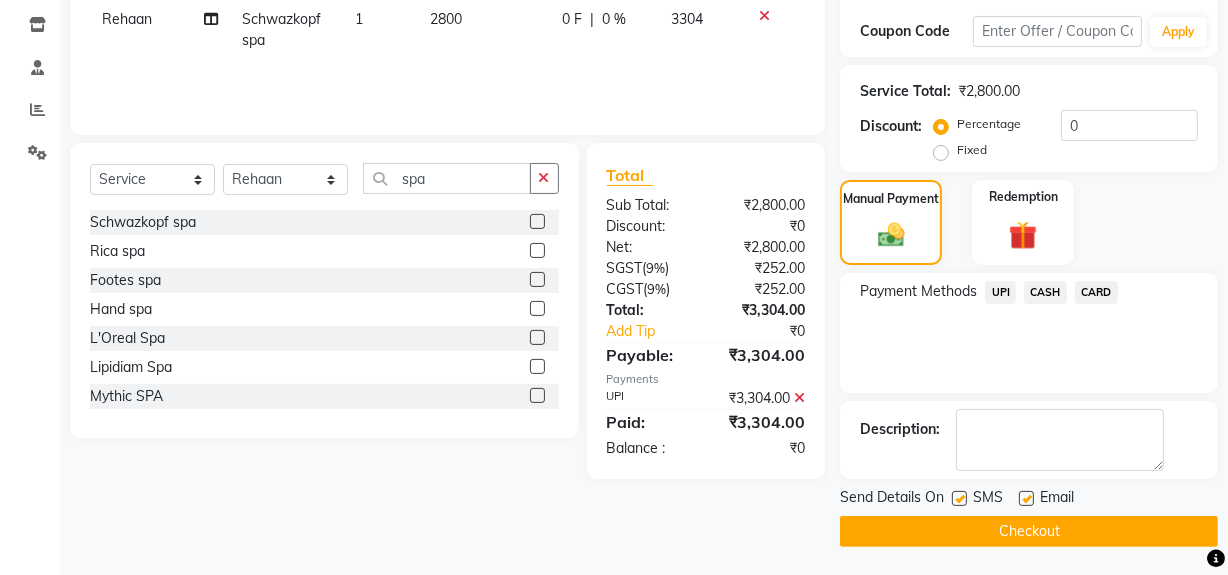 click on "Checkout" 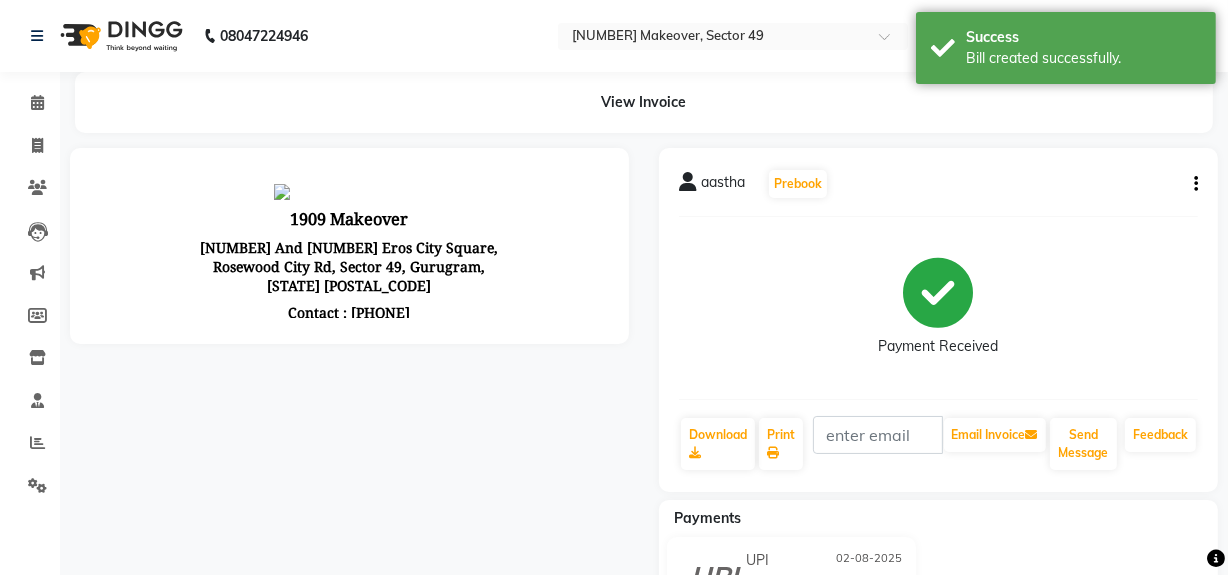 scroll, scrollTop: 0, scrollLeft: 0, axis: both 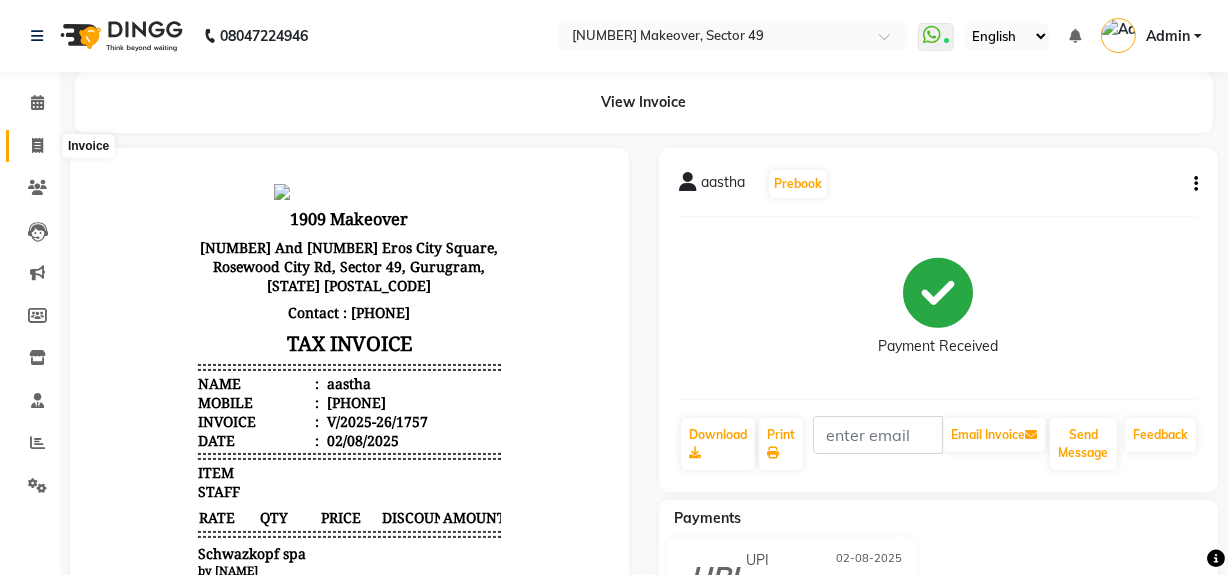 click 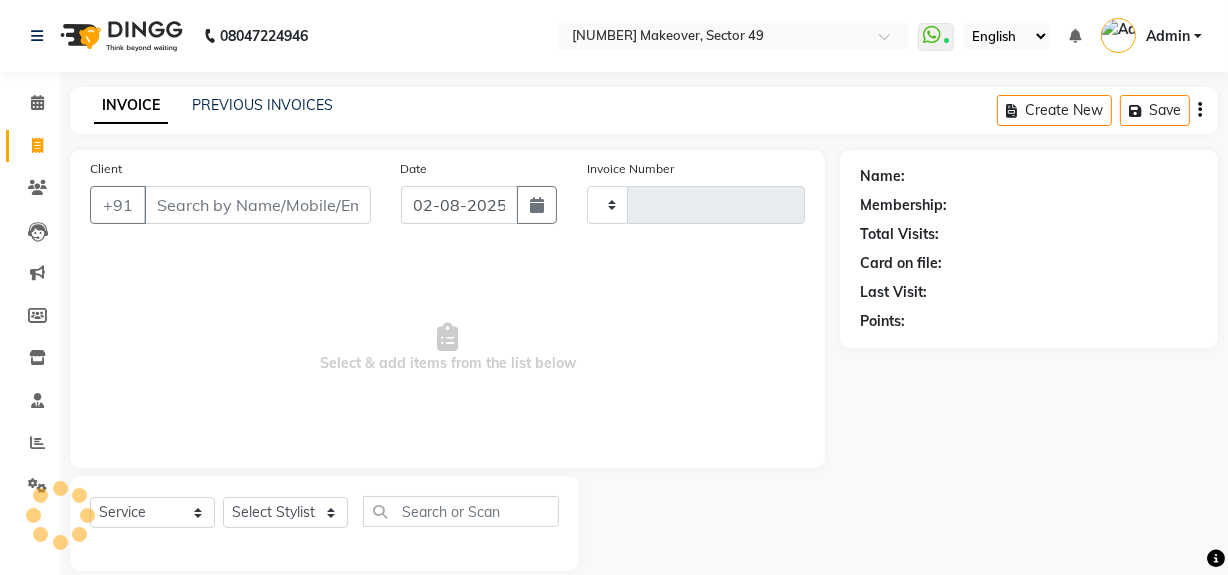 scroll, scrollTop: 26, scrollLeft: 0, axis: vertical 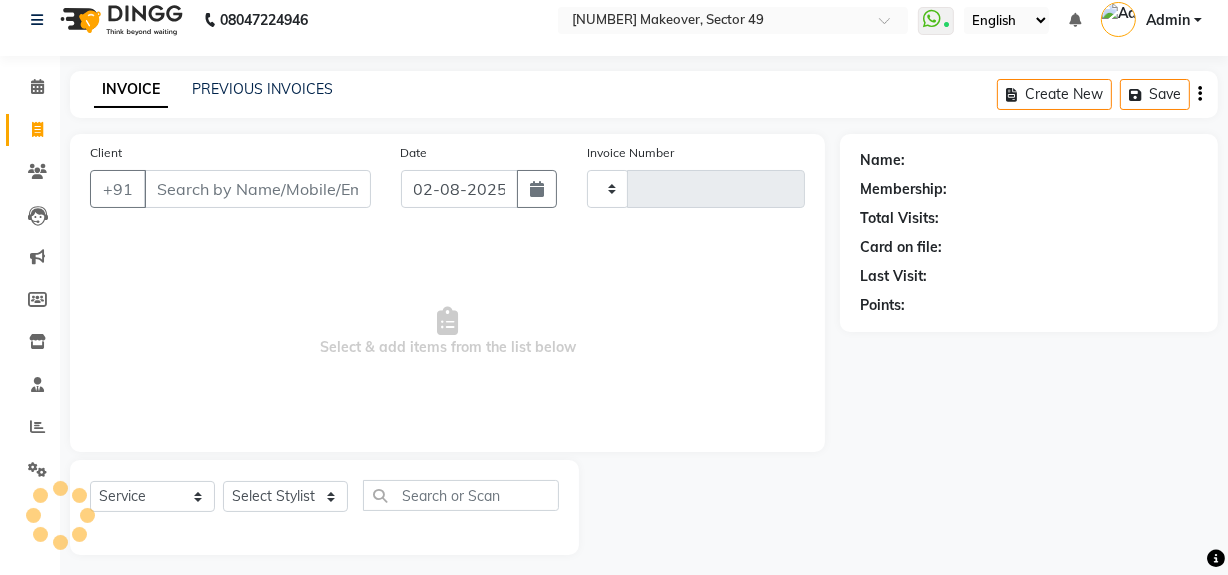 type on "1758" 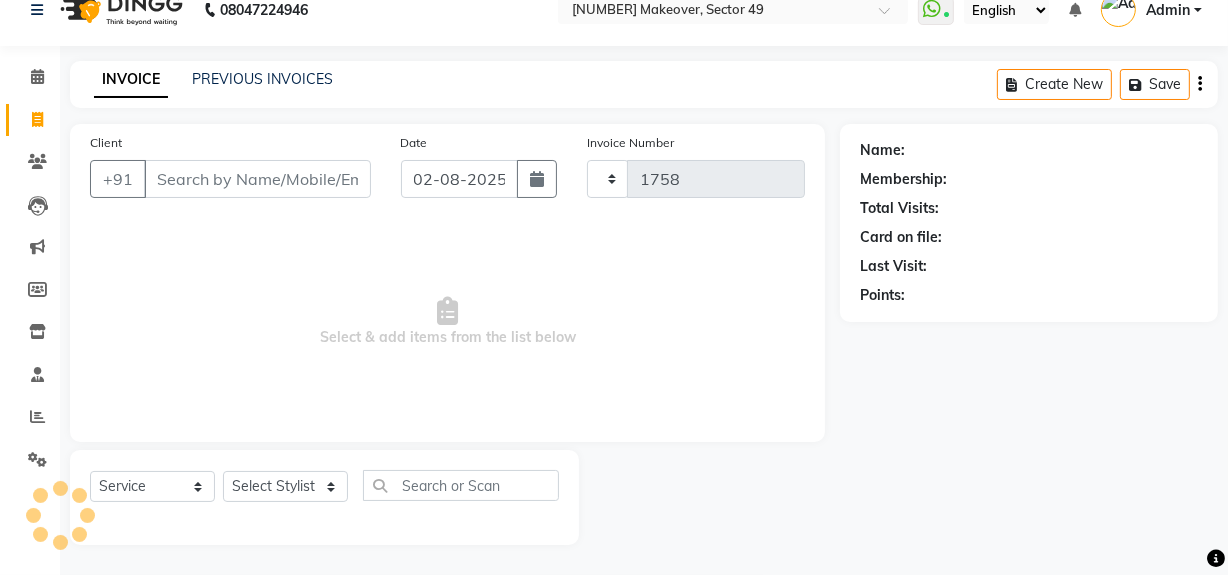 select on "6923" 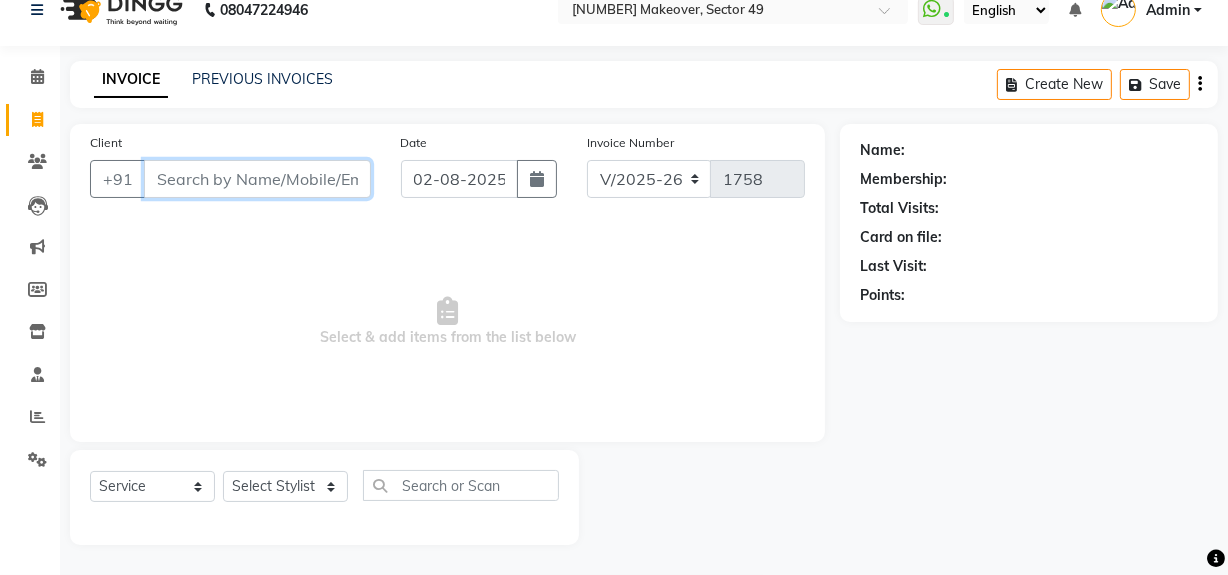 paste on "[PHONE]" 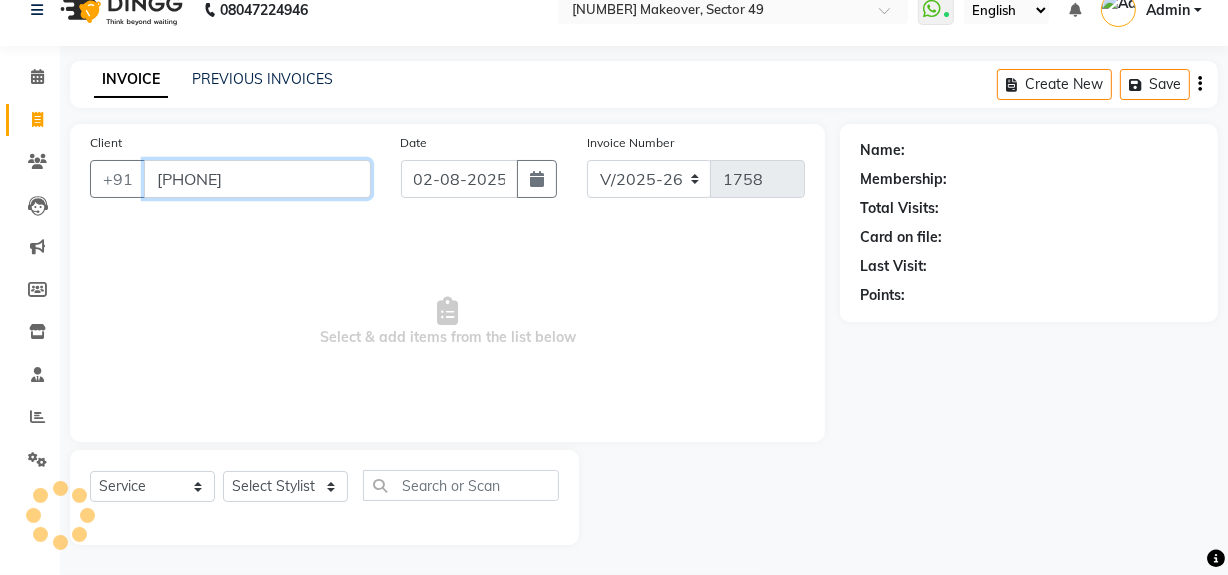 type on "[PHONE]" 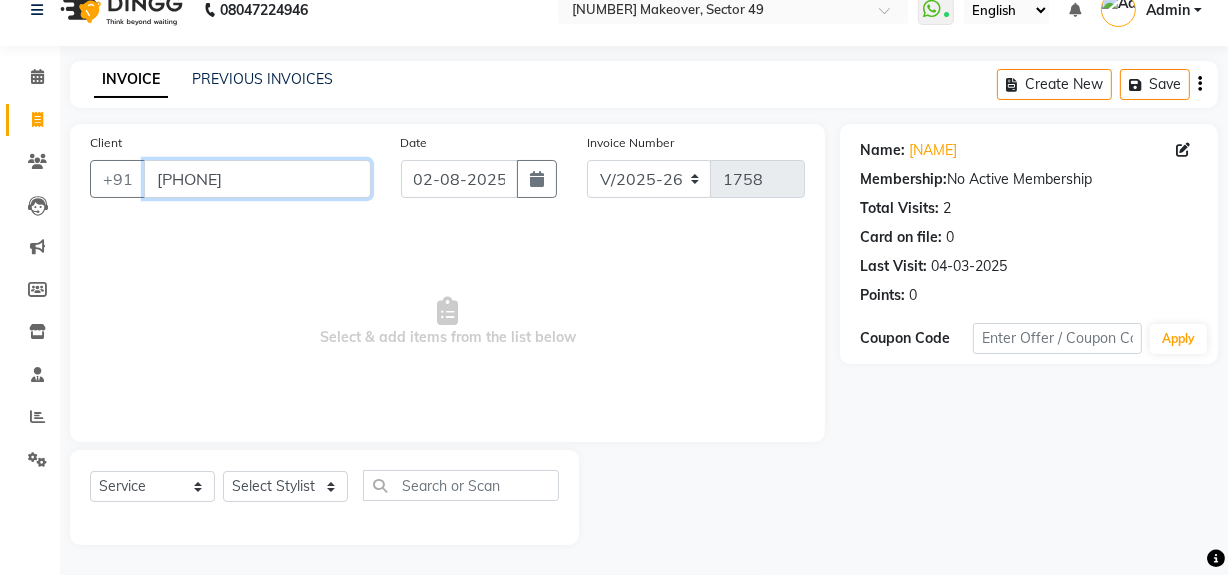 click on "[PHONE]" at bounding box center (257, 179) 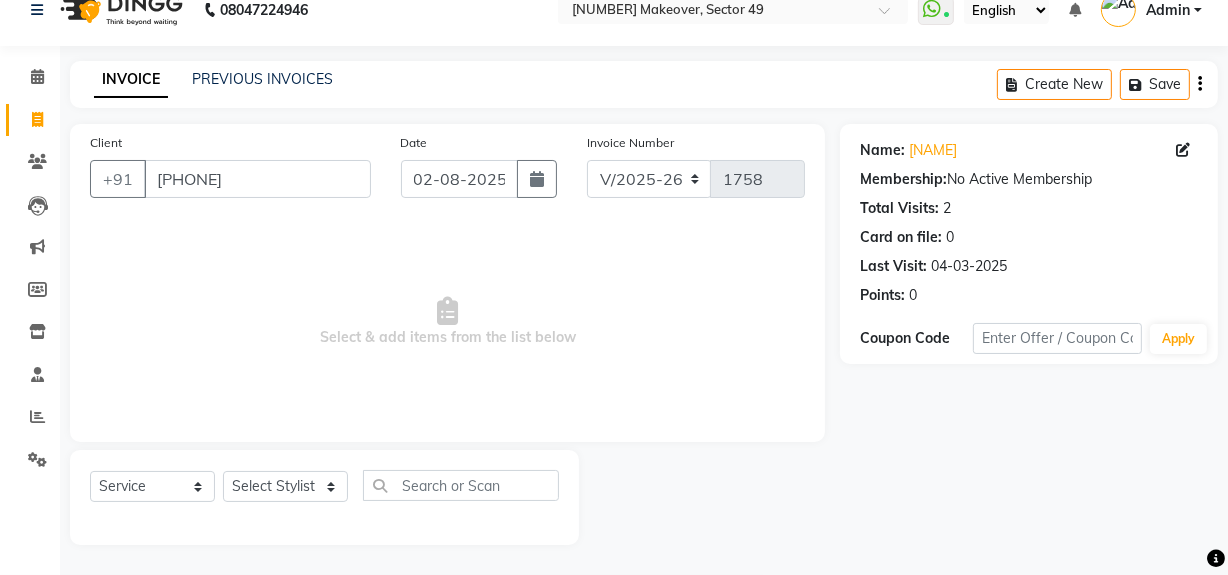 click on "PREVIOUS INVOICES" 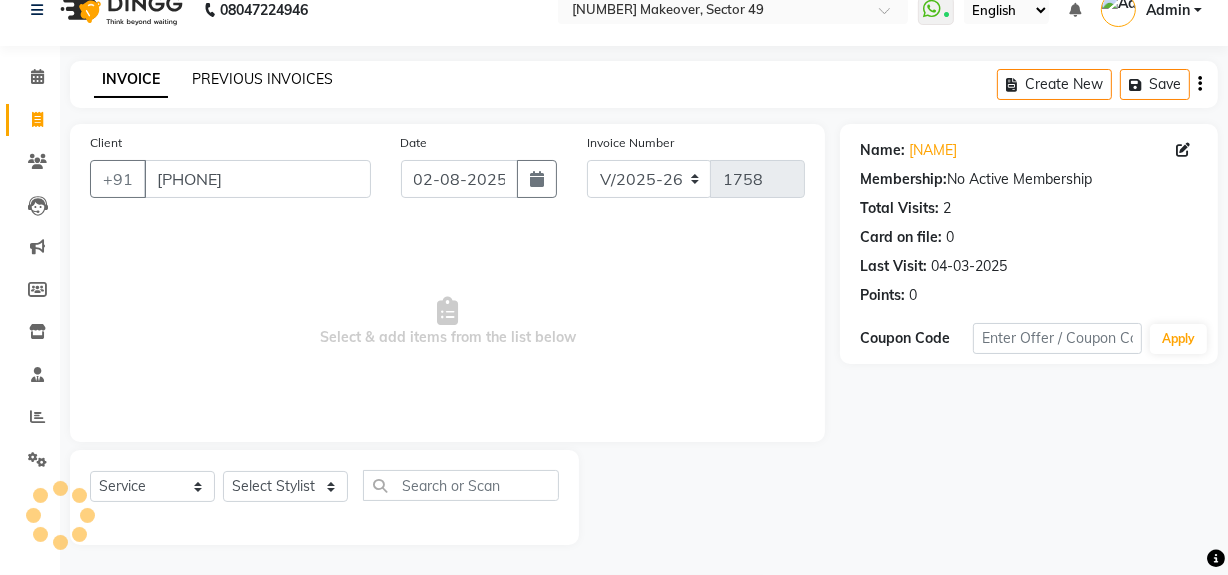 click on "PREVIOUS INVOICES" 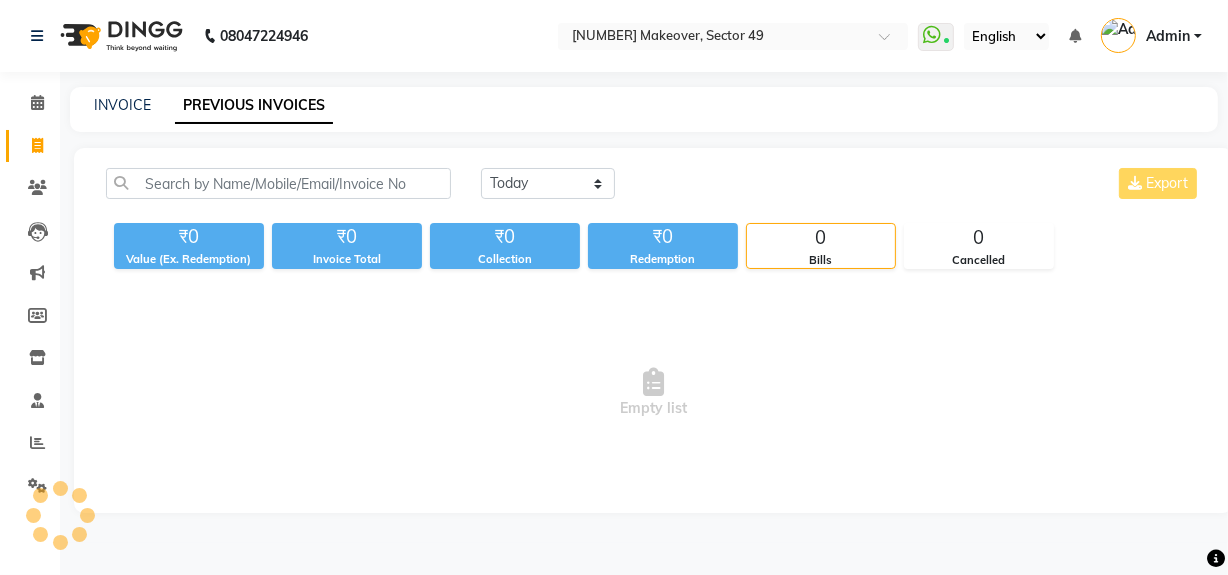 scroll, scrollTop: 0, scrollLeft: 0, axis: both 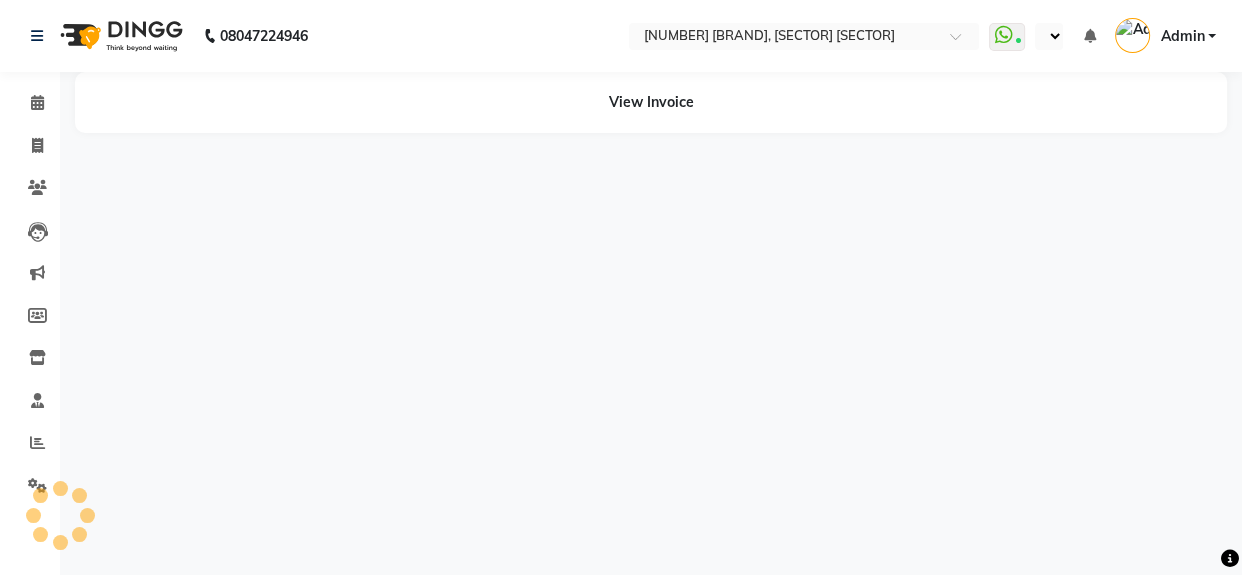 select on "en" 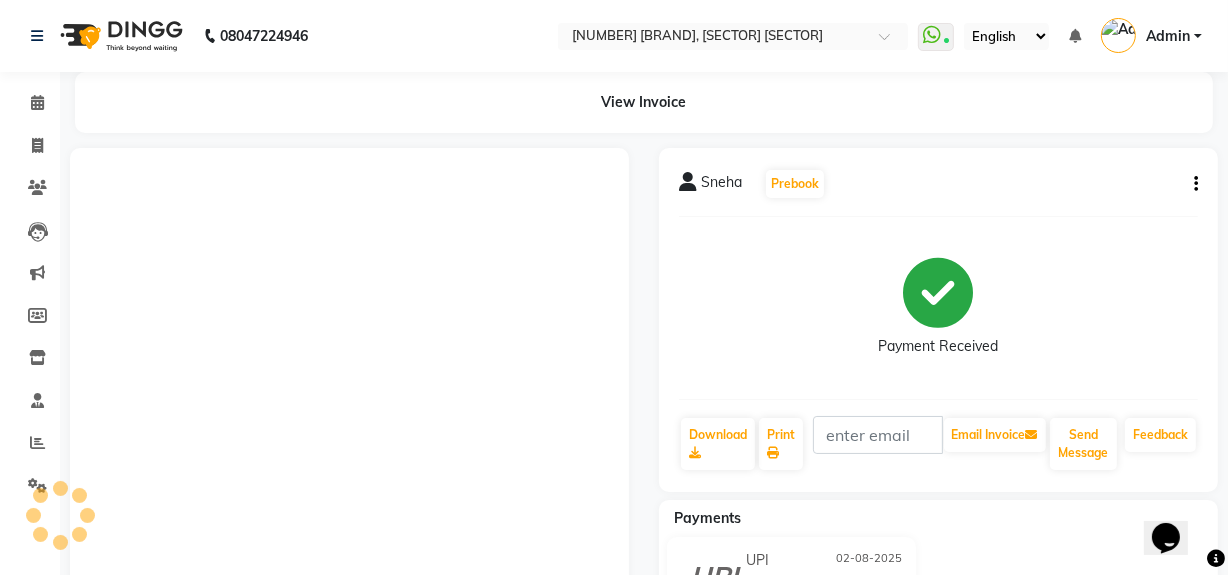 scroll, scrollTop: 0, scrollLeft: 0, axis: both 